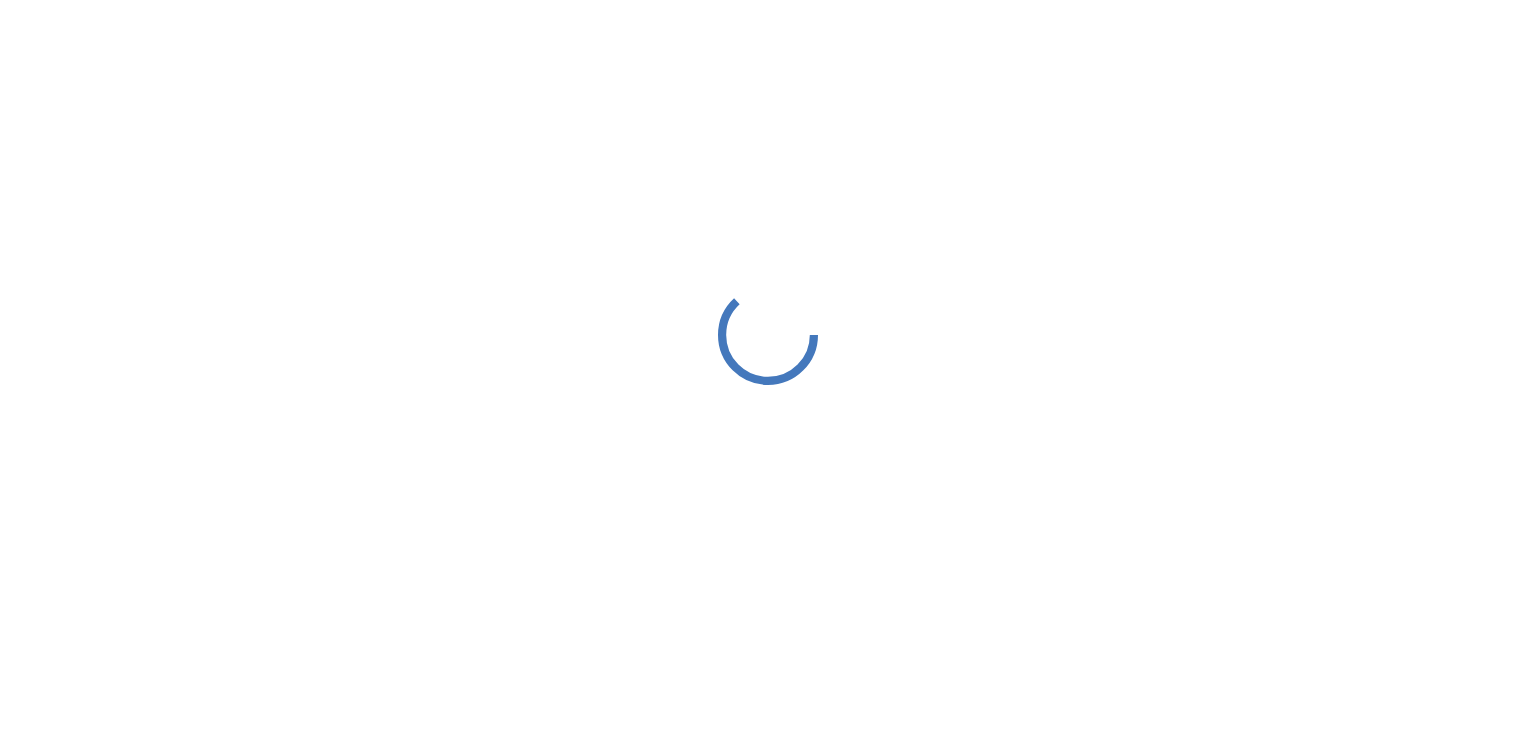 scroll, scrollTop: 0, scrollLeft: 0, axis: both 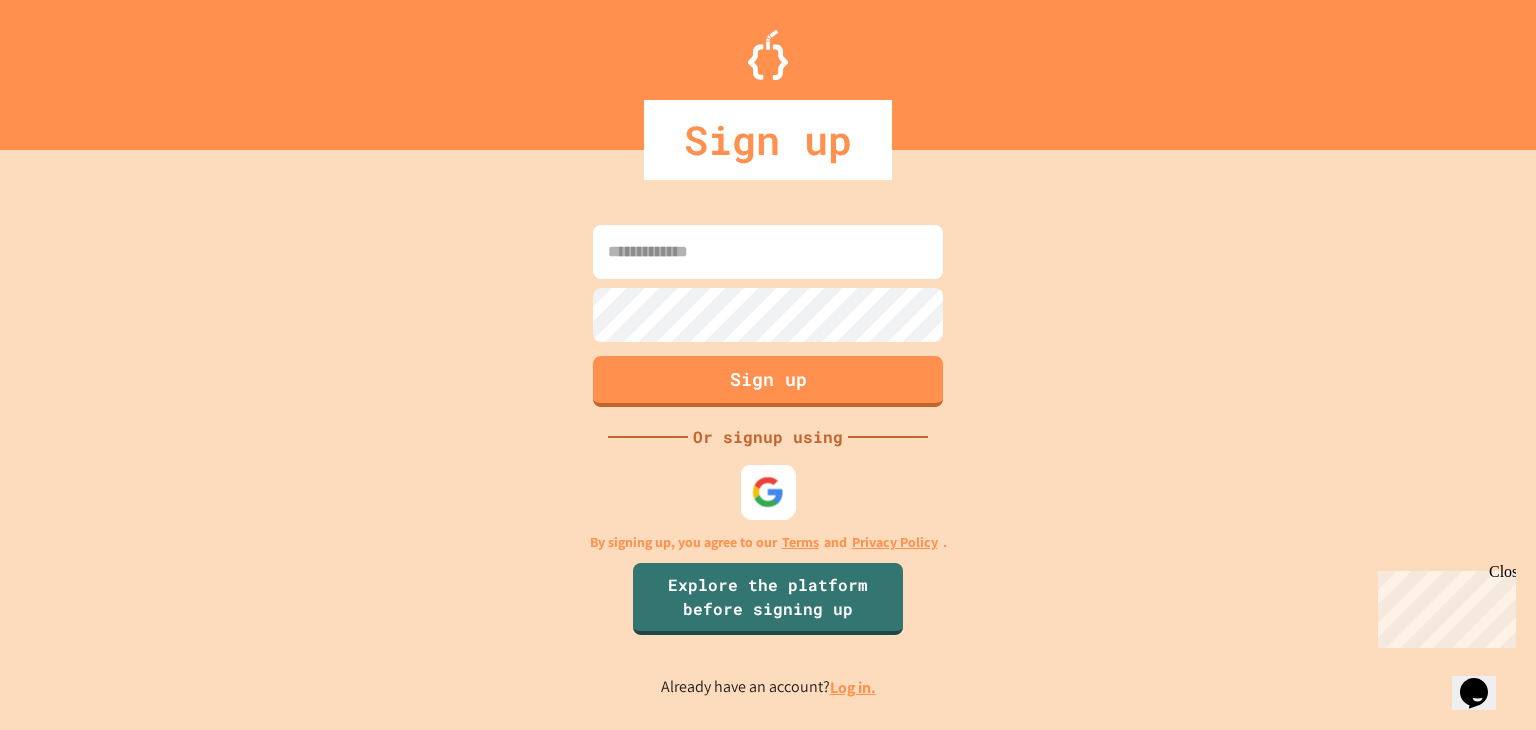click at bounding box center (768, 492) 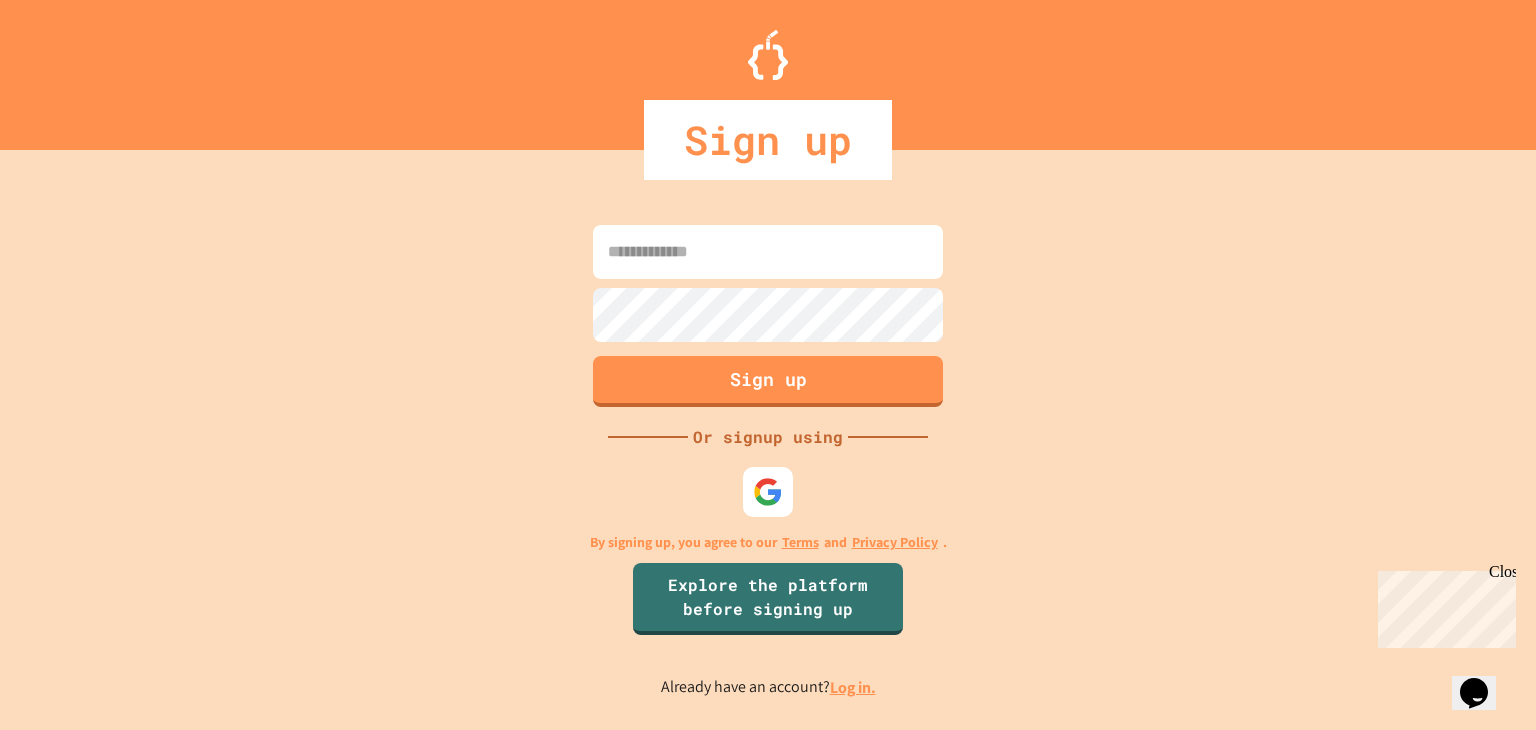 scroll, scrollTop: 0, scrollLeft: 0, axis: both 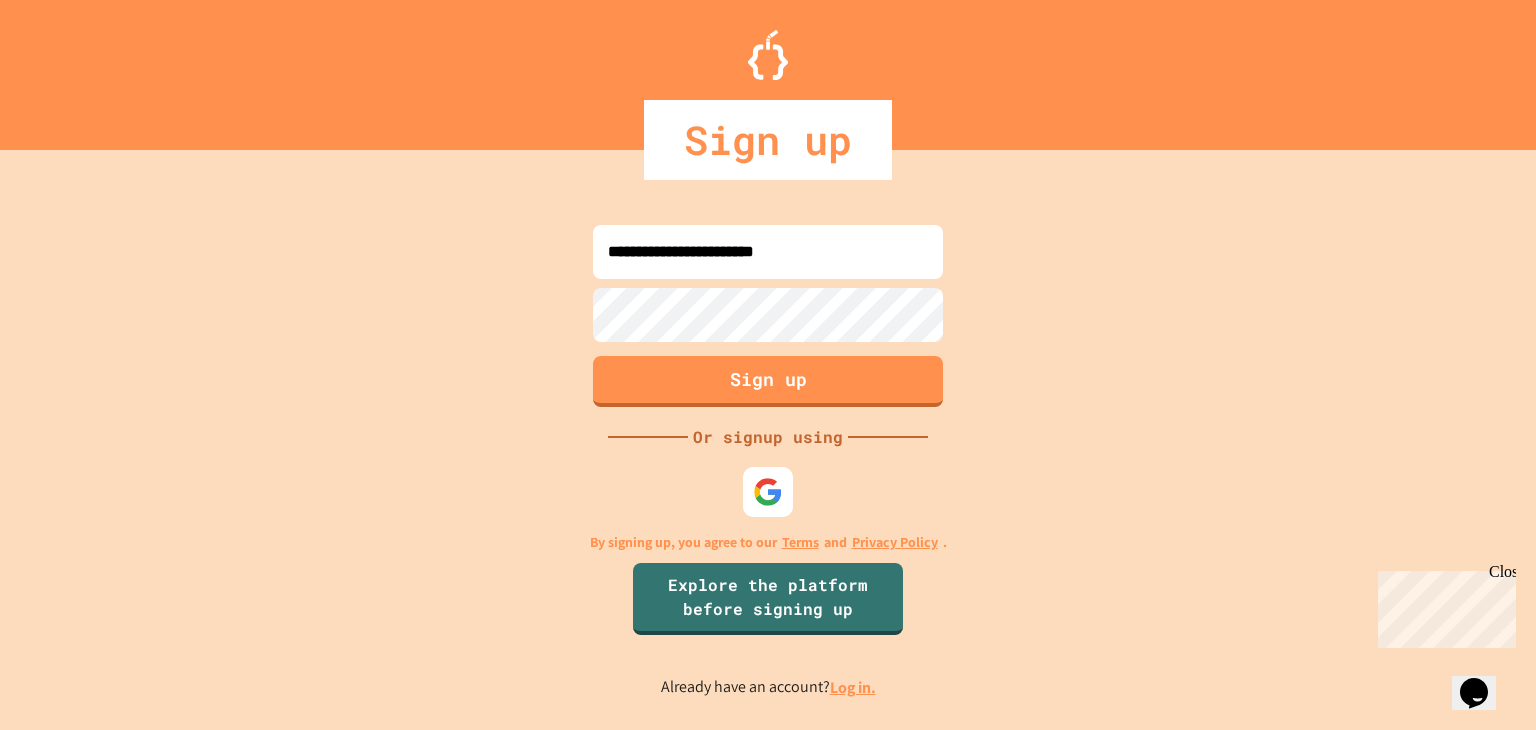 type on "**********" 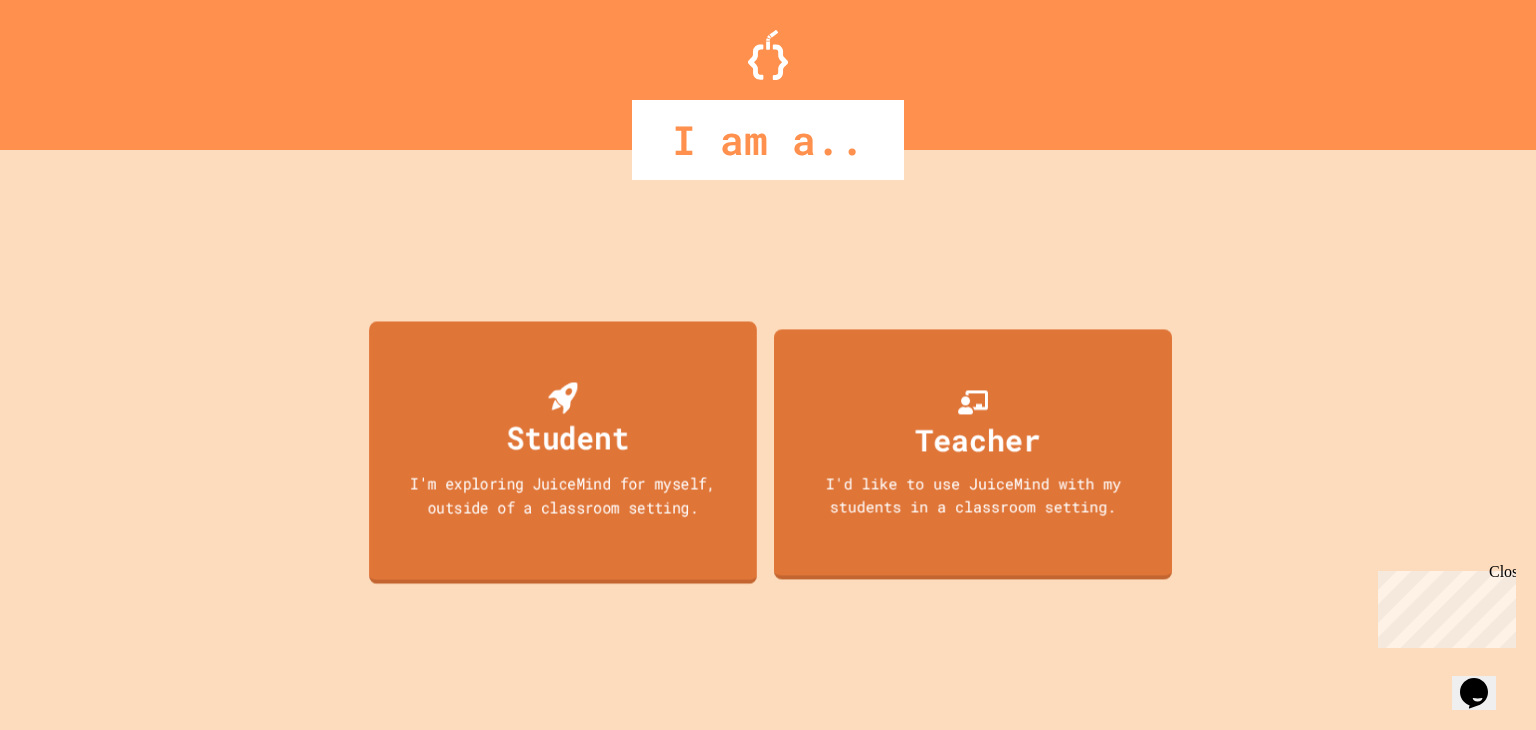click on "Student I'm exploring JuiceMind for myself, outside of a classroom setting." at bounding box center [563, 452] 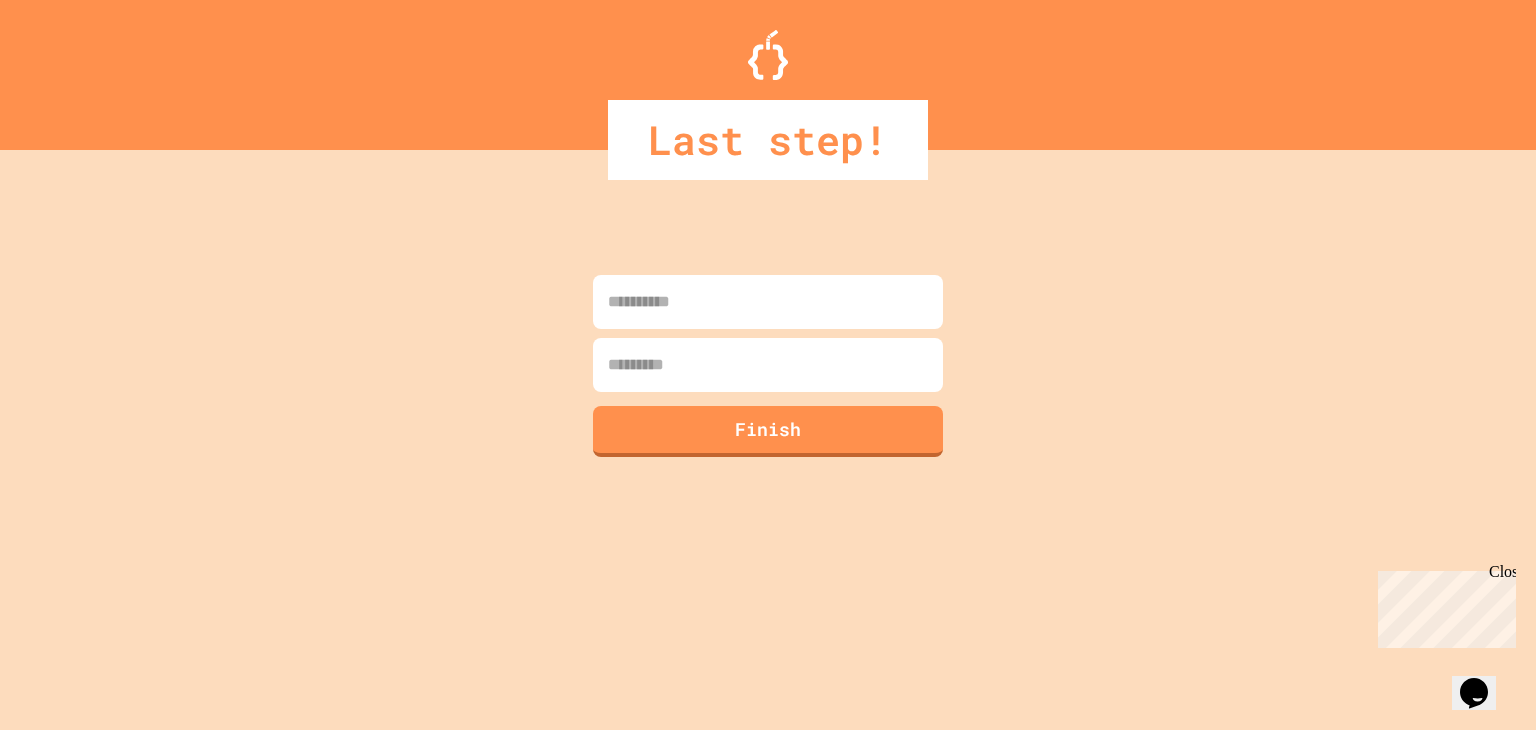 click at bounding box center [768, 302] 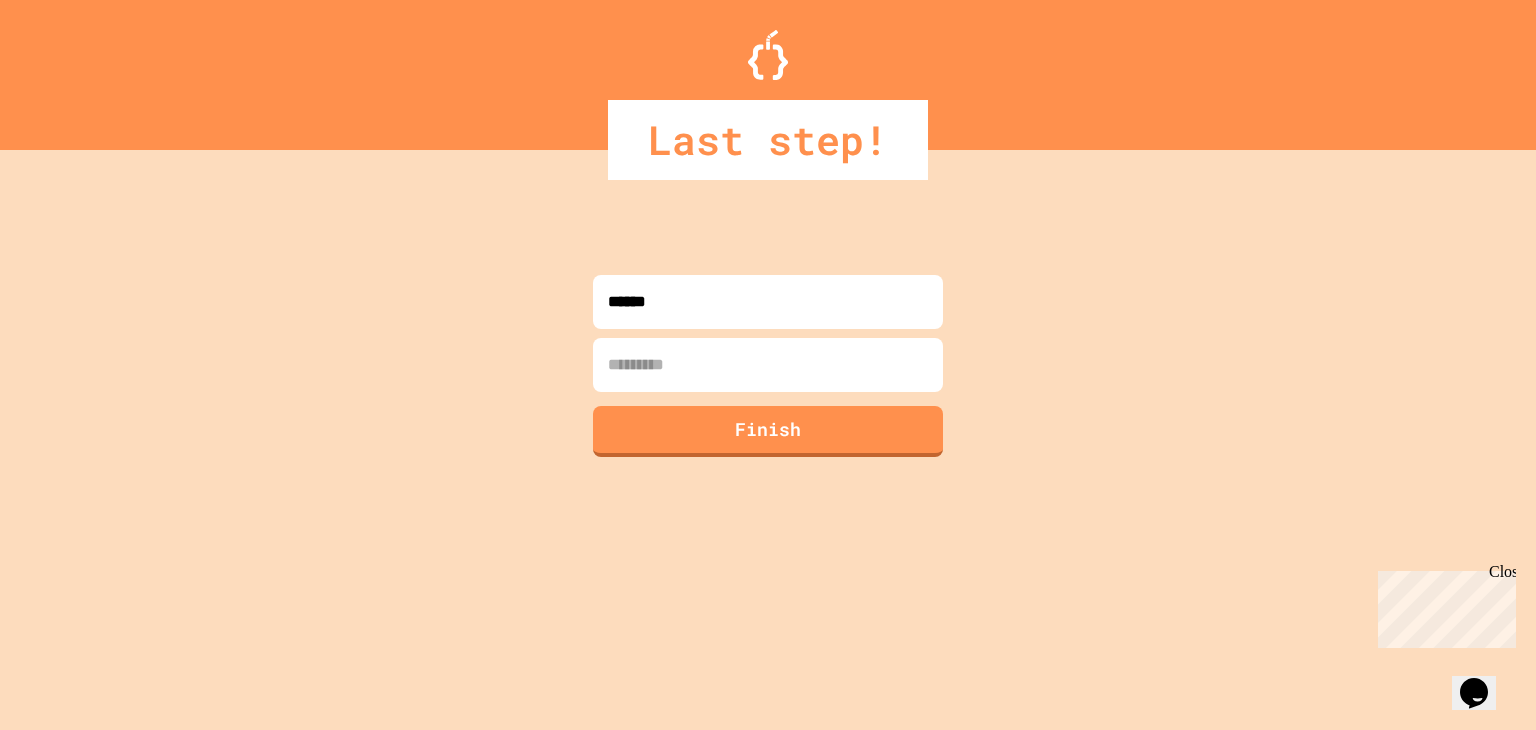 type on "******" 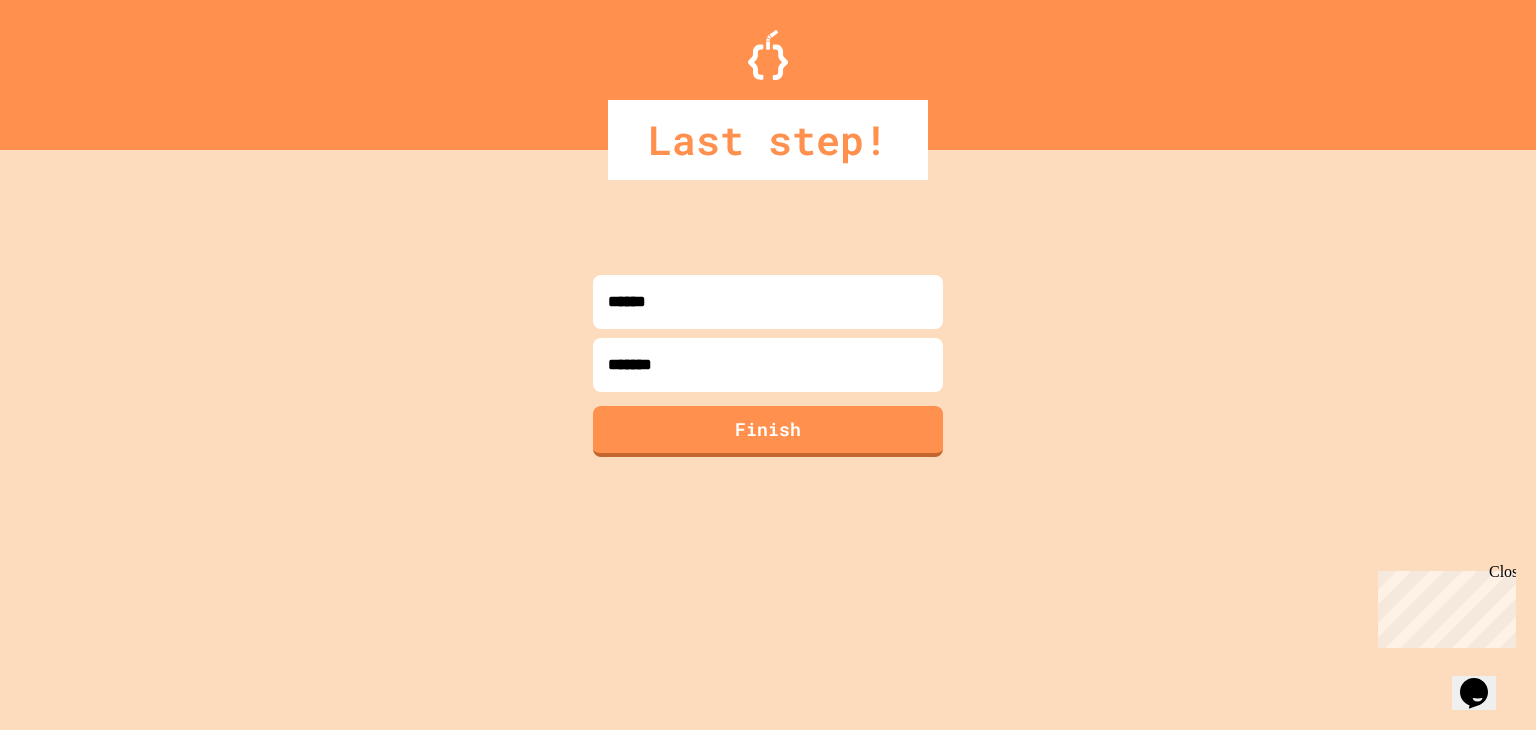 type on "********" 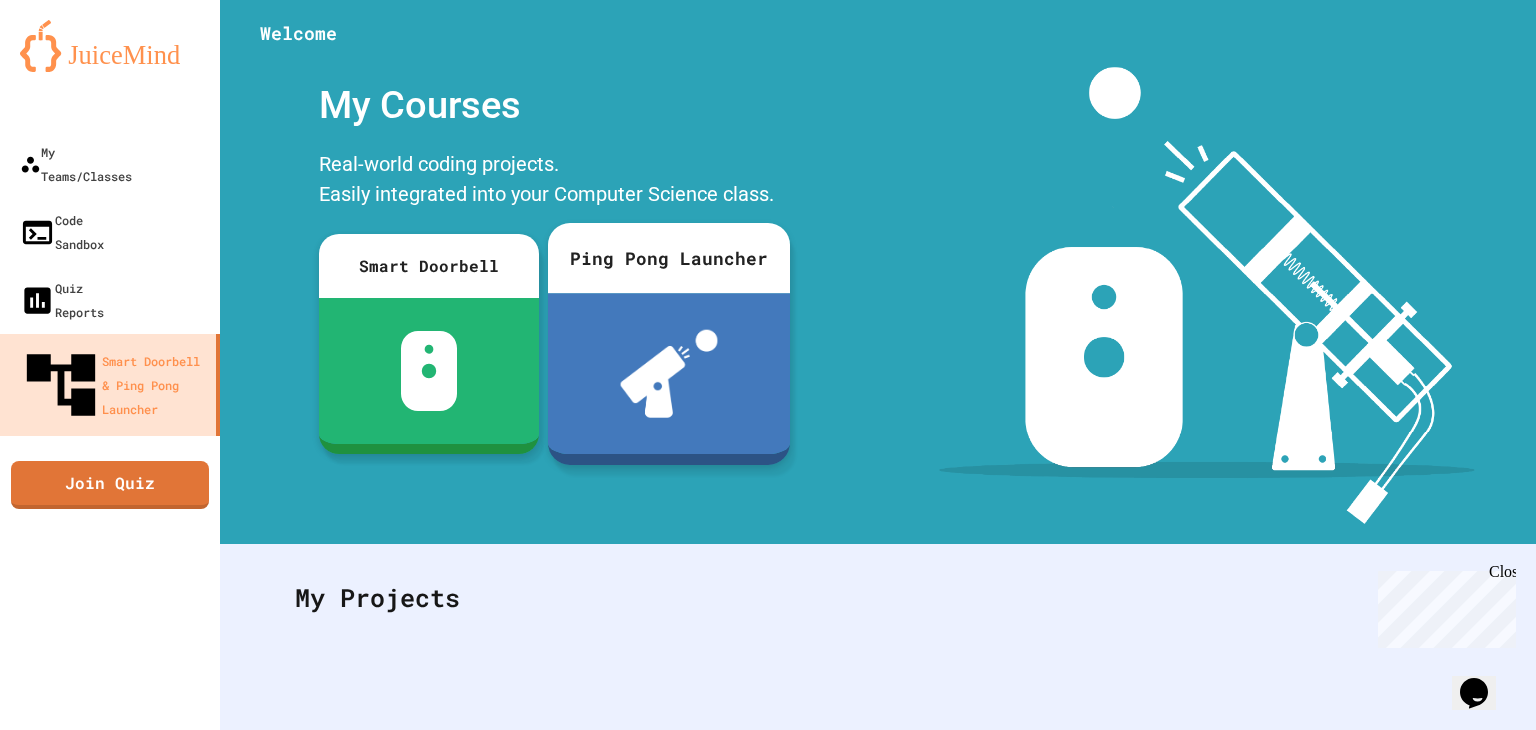 click at bounding box center (669, 373) 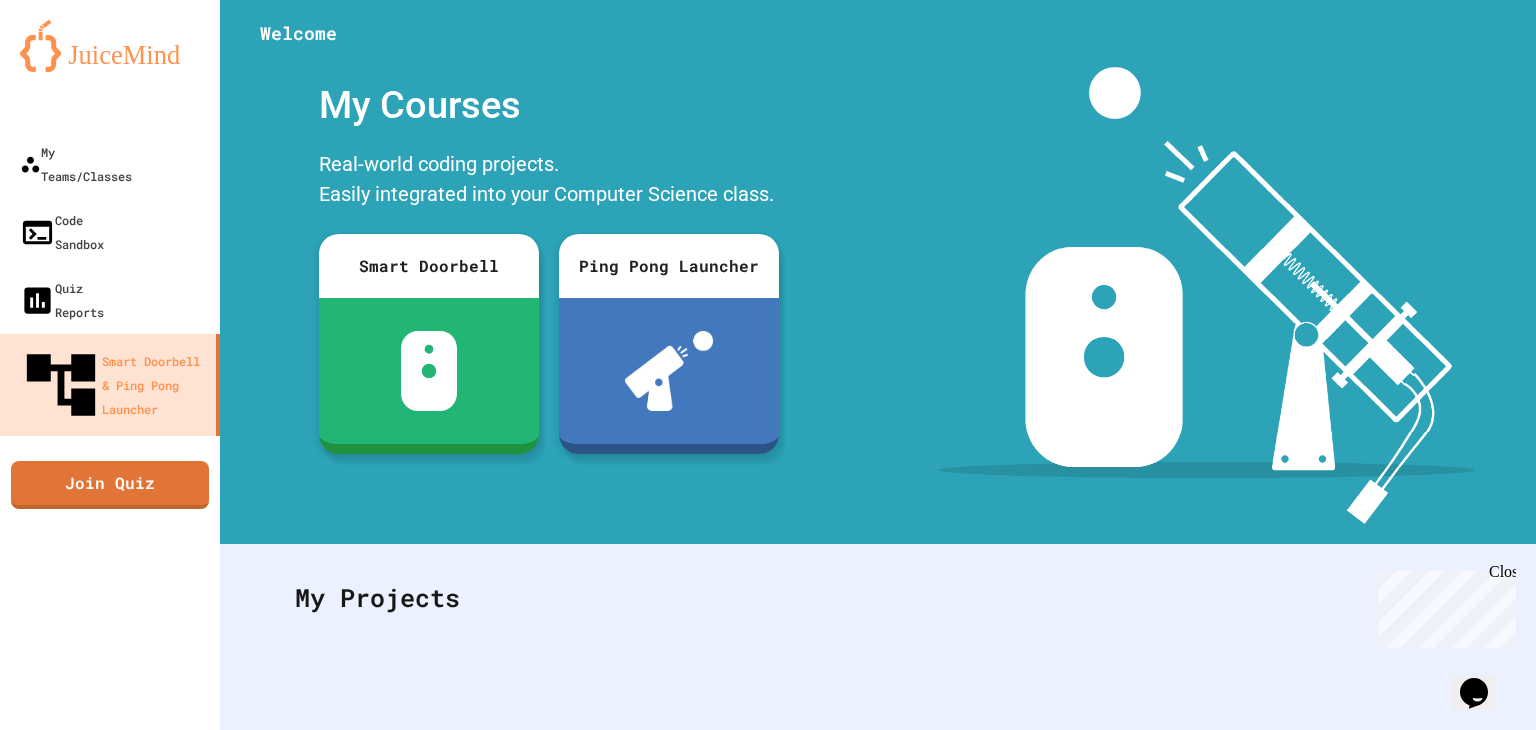 scroll, scrollTop: 527, scrollLeft: 0, axis: vertical 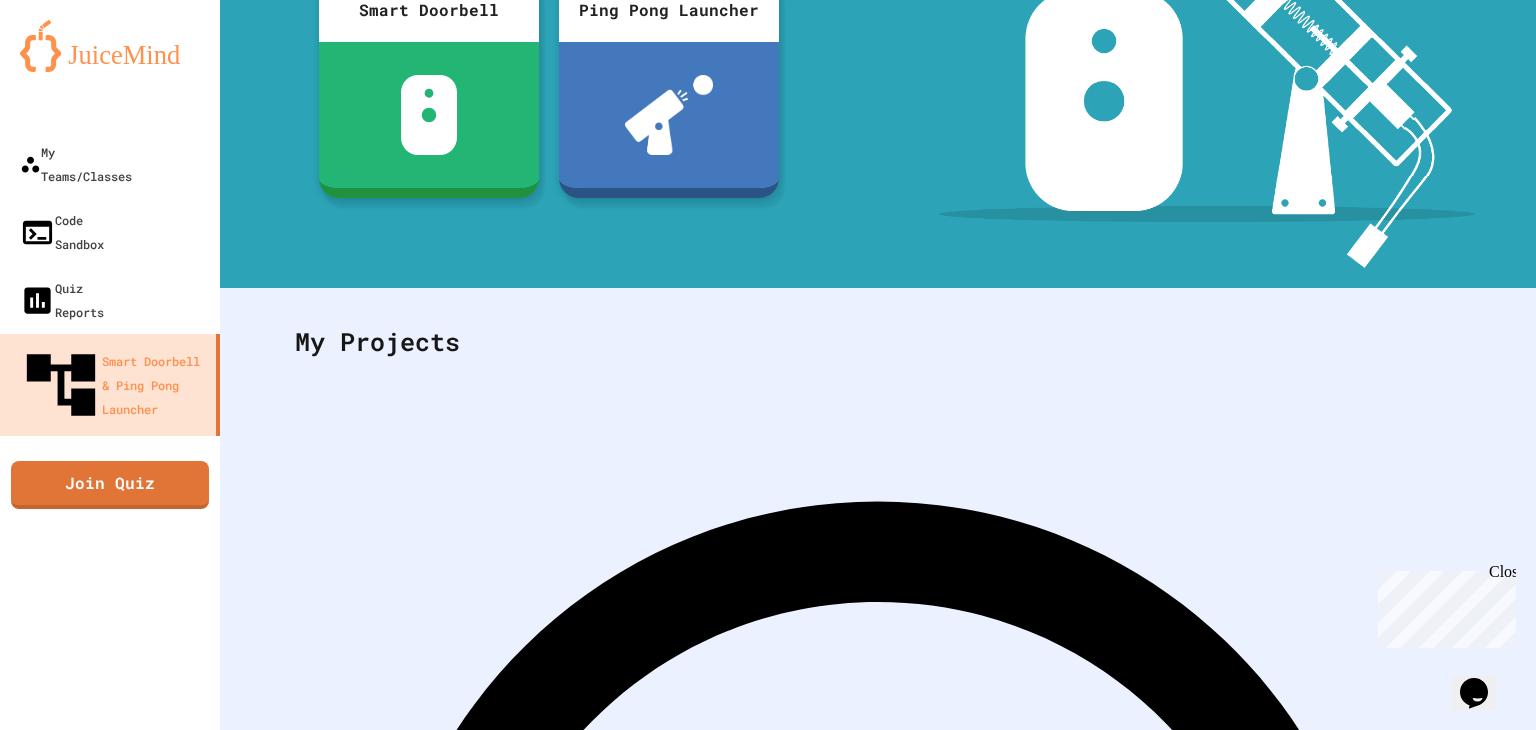click on "Join first Course" at bounding box center [878, 1705] 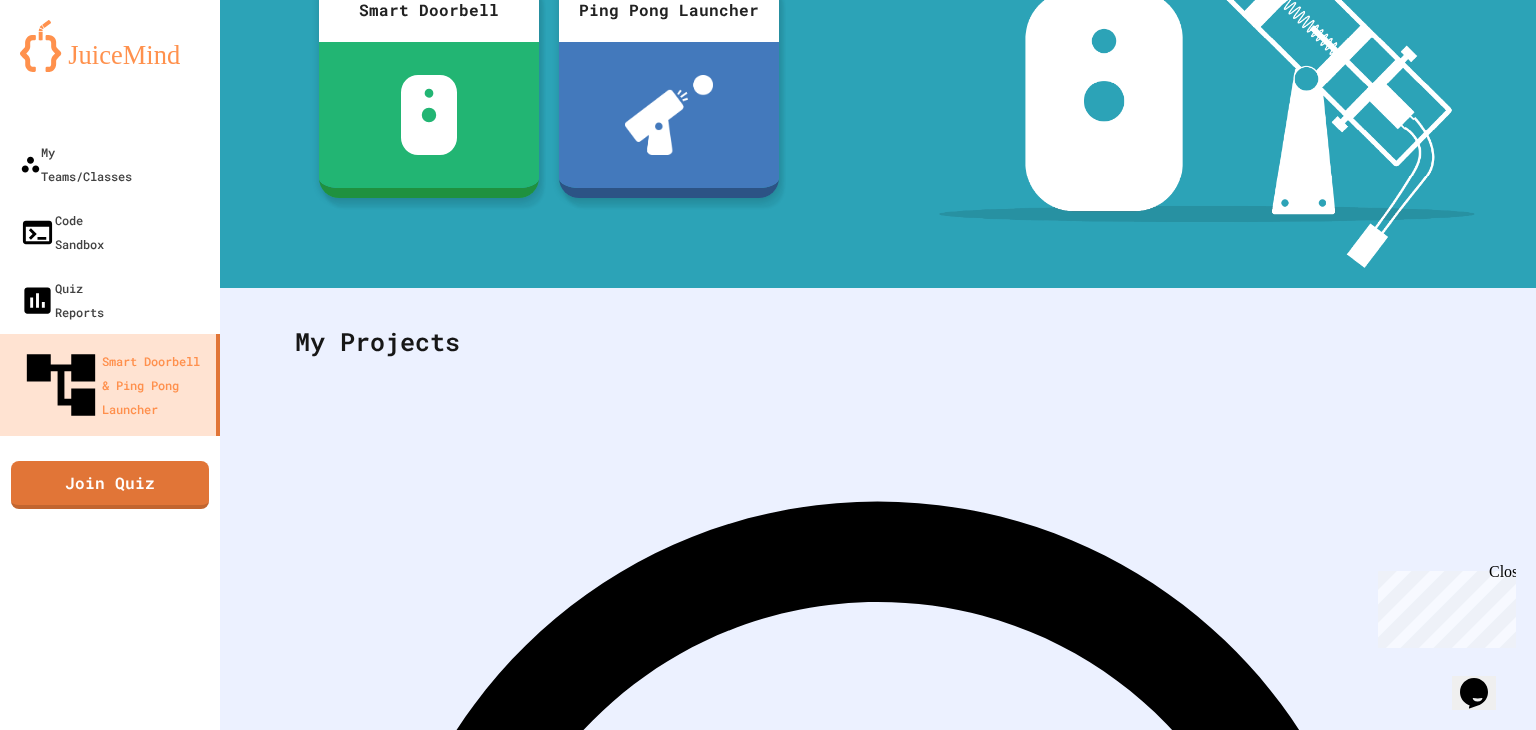 click at bounding box center [216, 980] 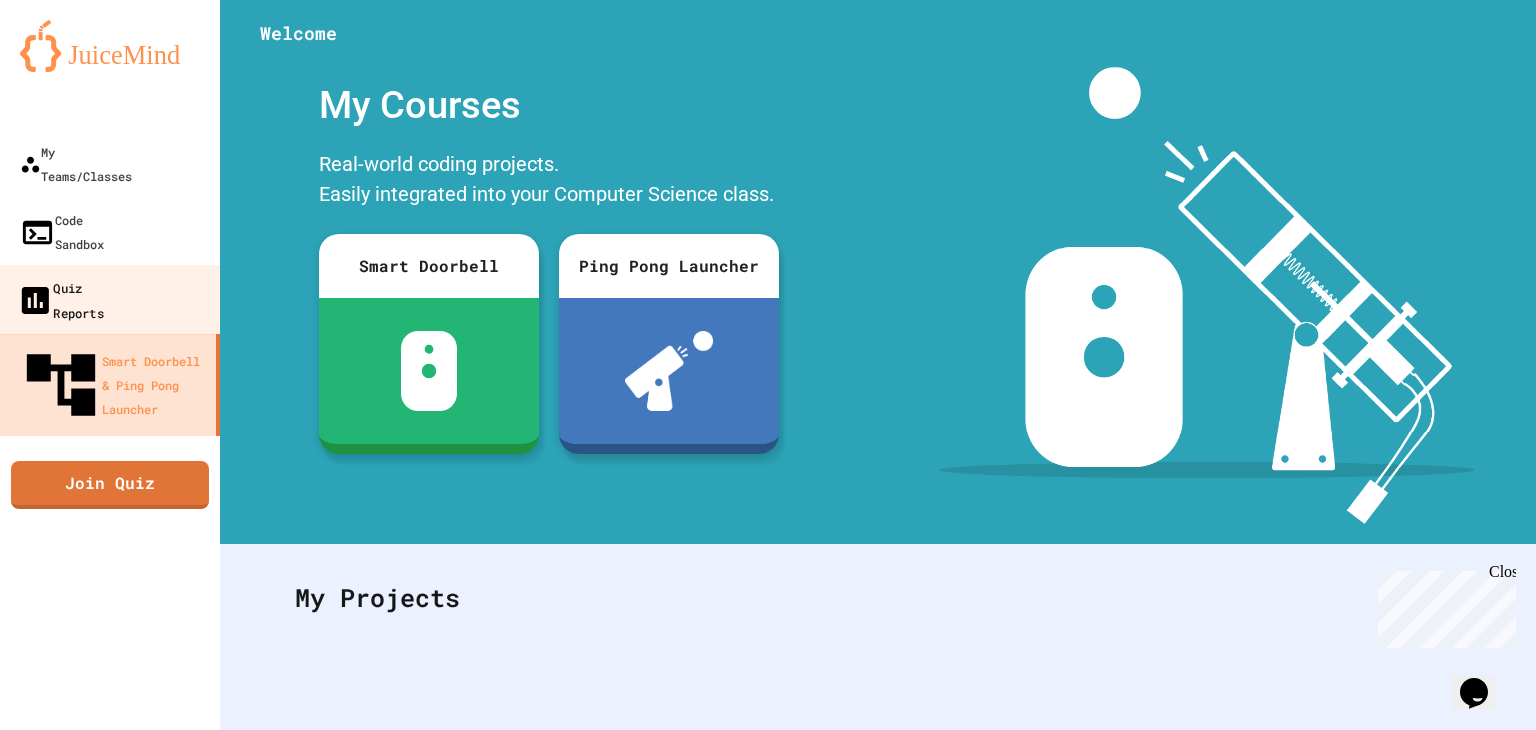 click on "Quiz Reports" at bounding box center (60, 299) 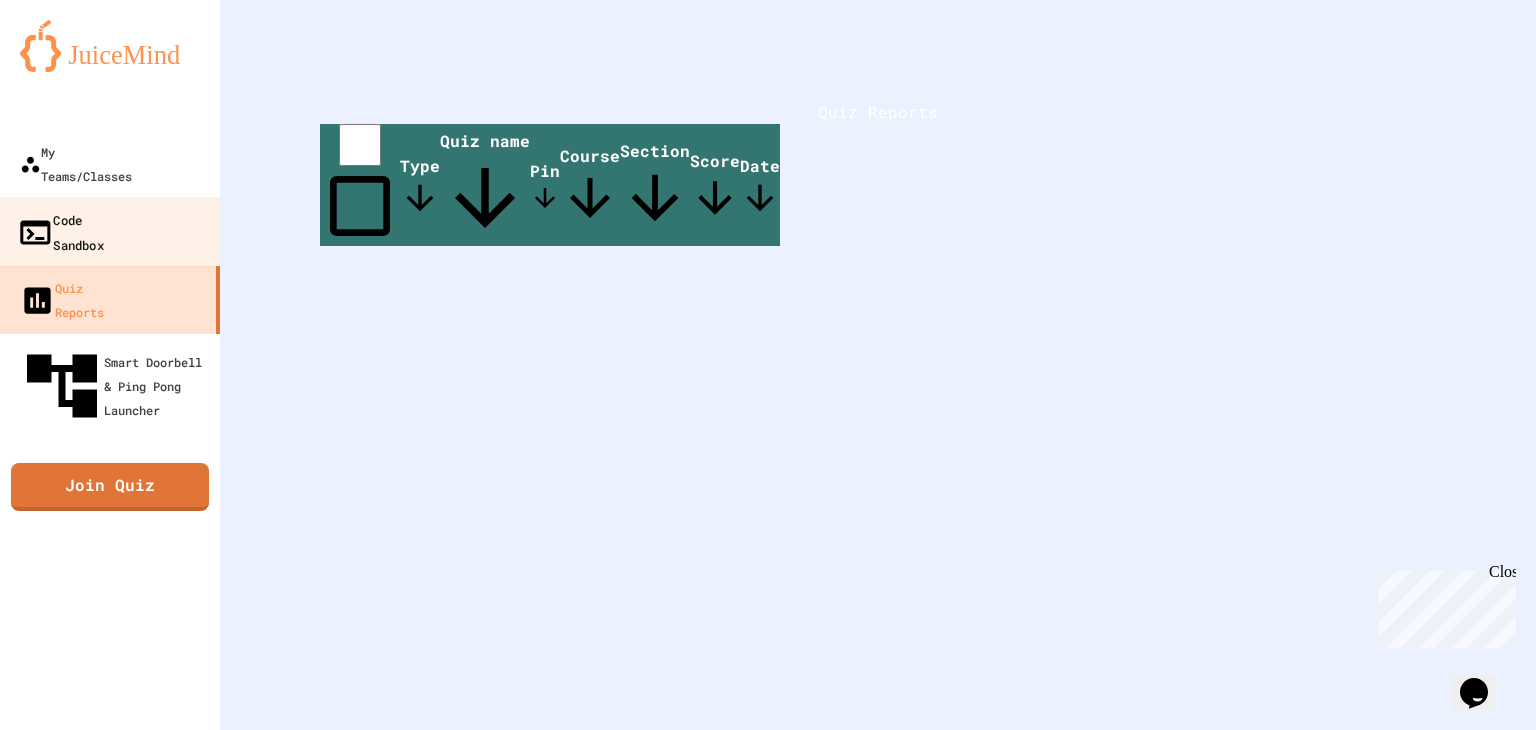 click on "Code Sandbox" at bounding box center (60, 231) 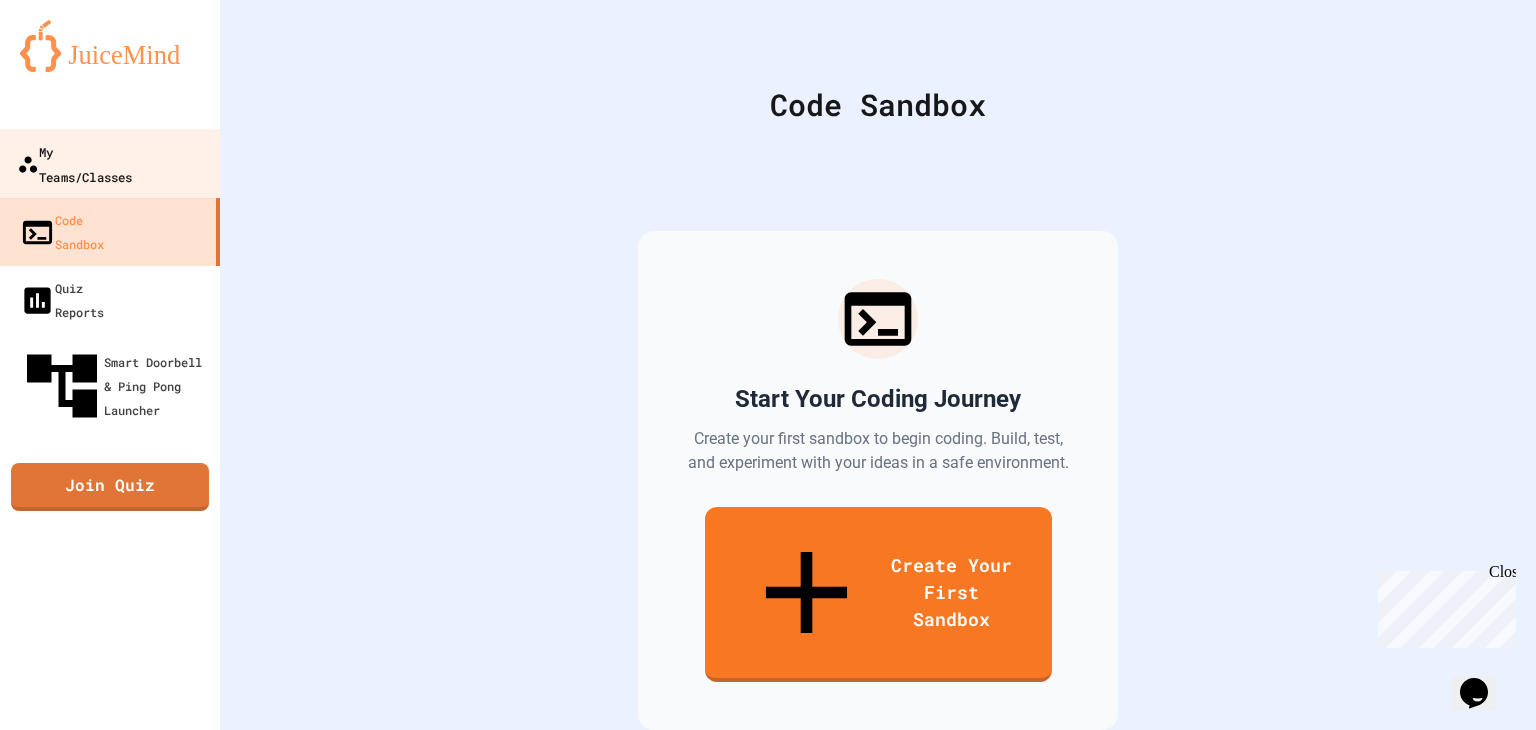 click on "My Teams/Classes" at bounding box center (74, 163) 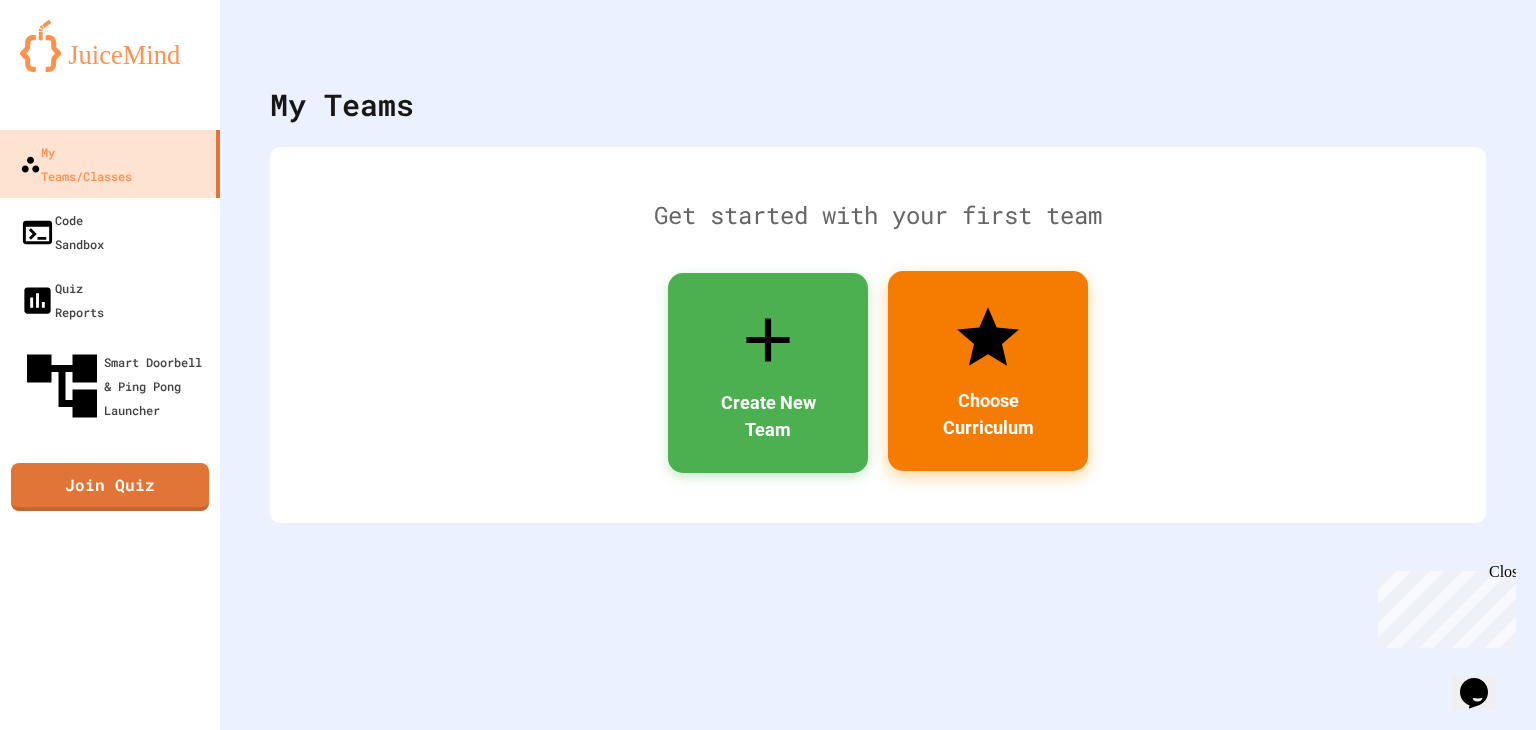 click on "Choose Curriculum" at bounding box center (988, 414) 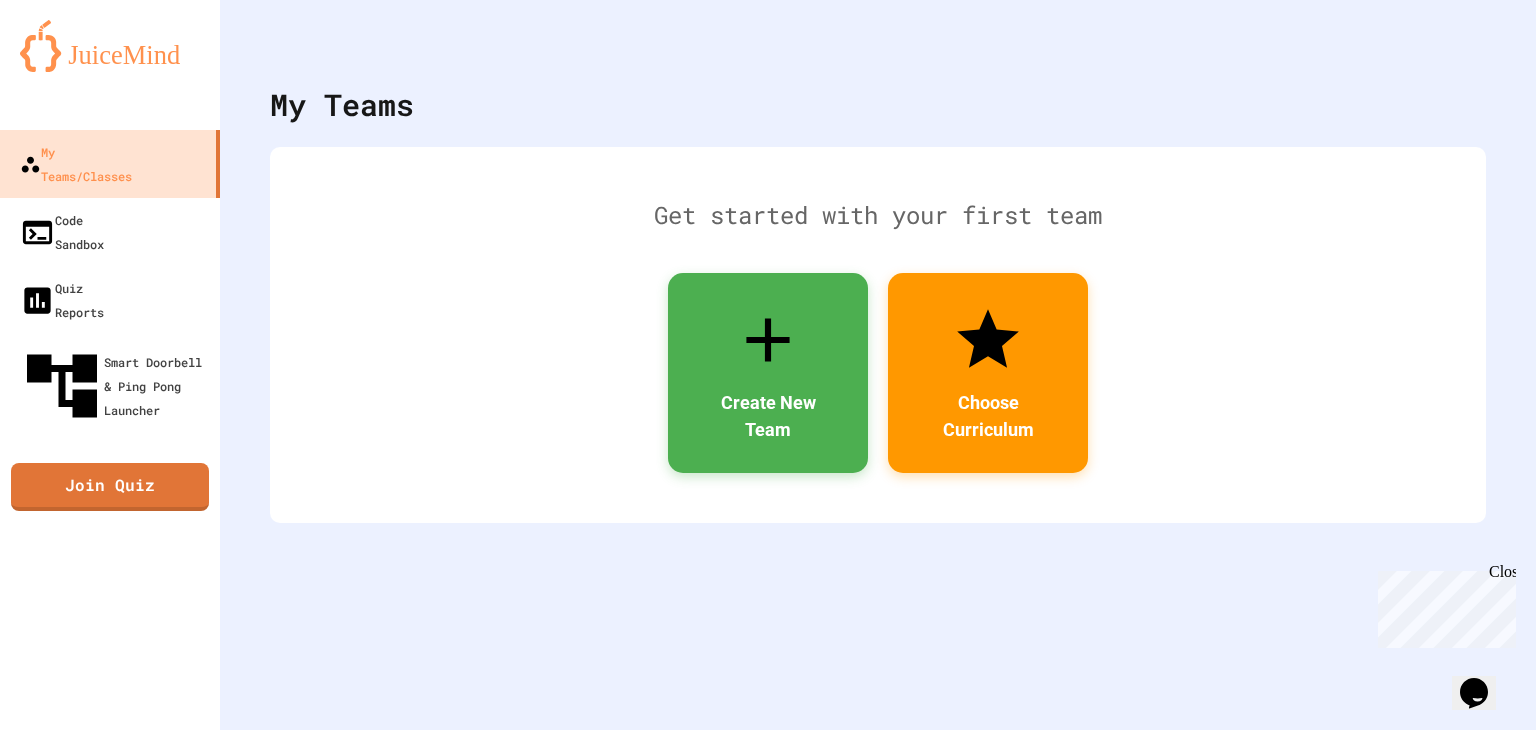 scroll, scrollTop: 136, scrollLeft: 0, axis: vertical 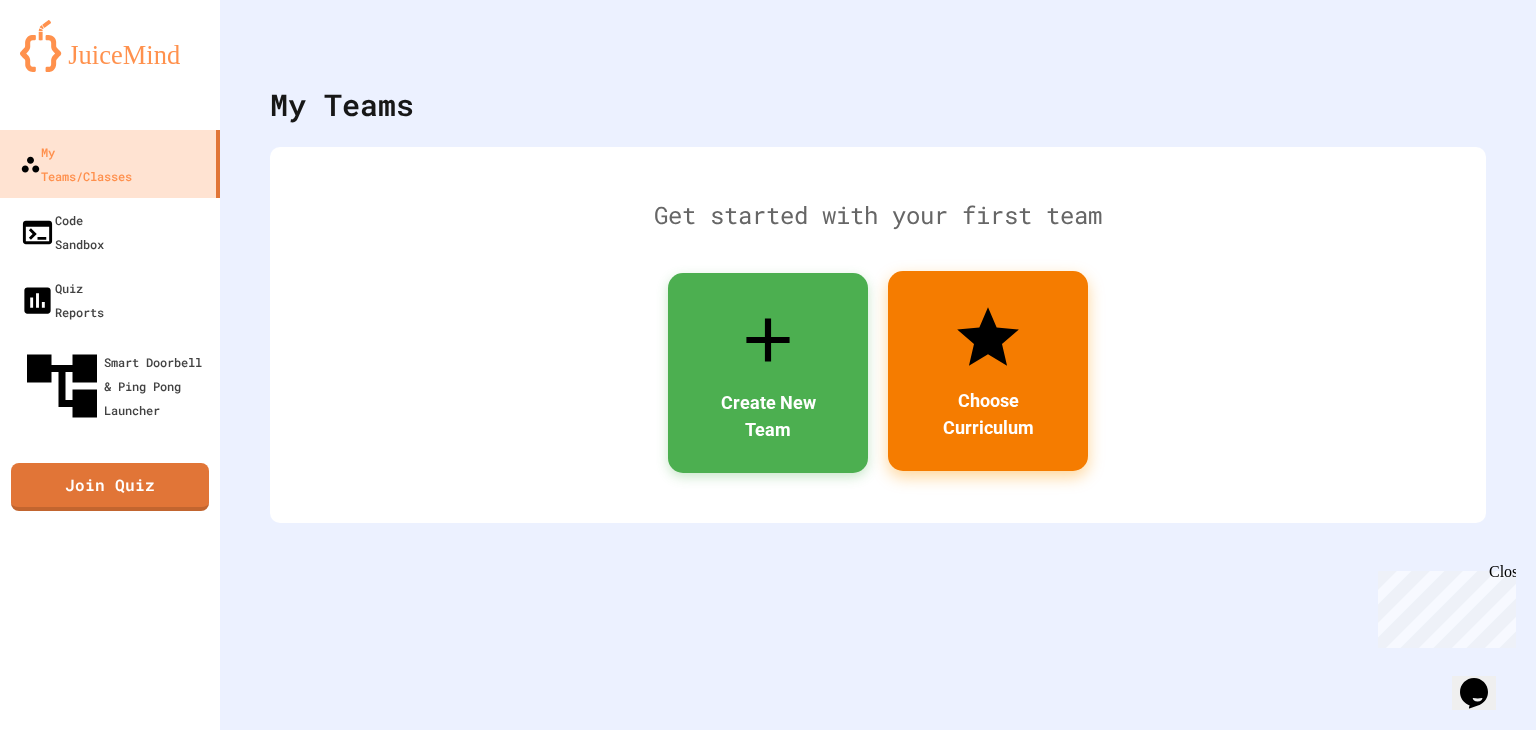 click 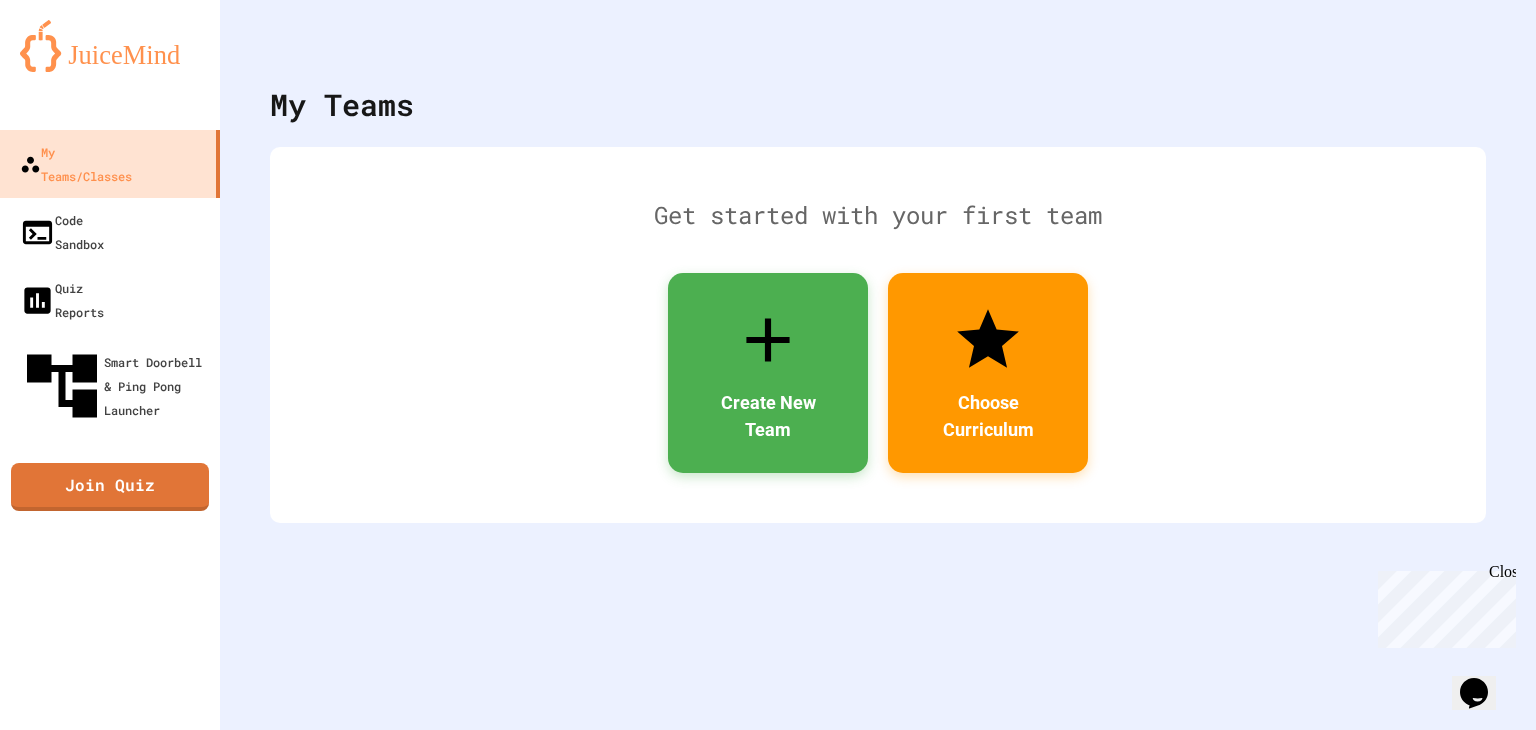 scroll, scrollTop: 136, scrollLeft: 0, axis: vertical 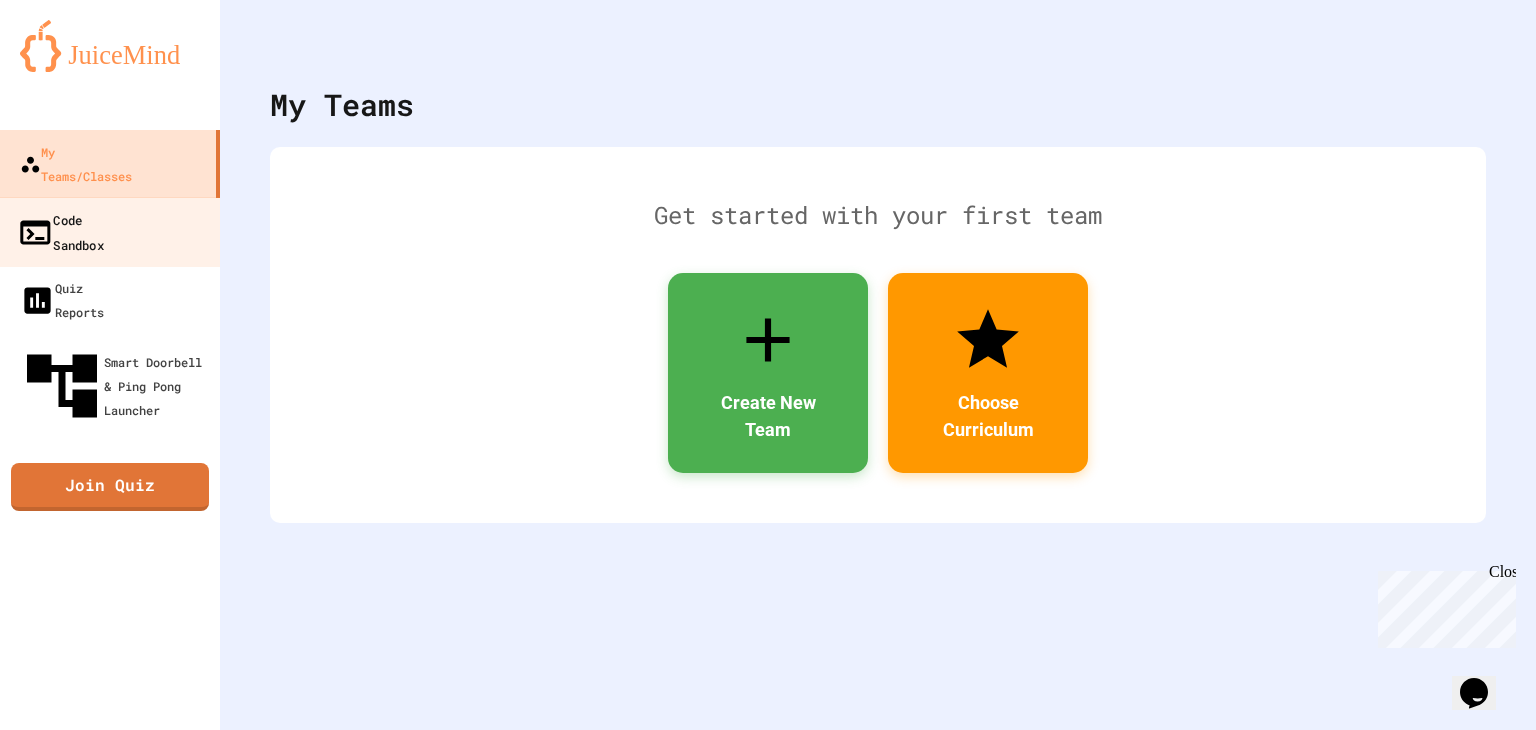 click on "Code Sandbox" at bounding box center (110, 232) 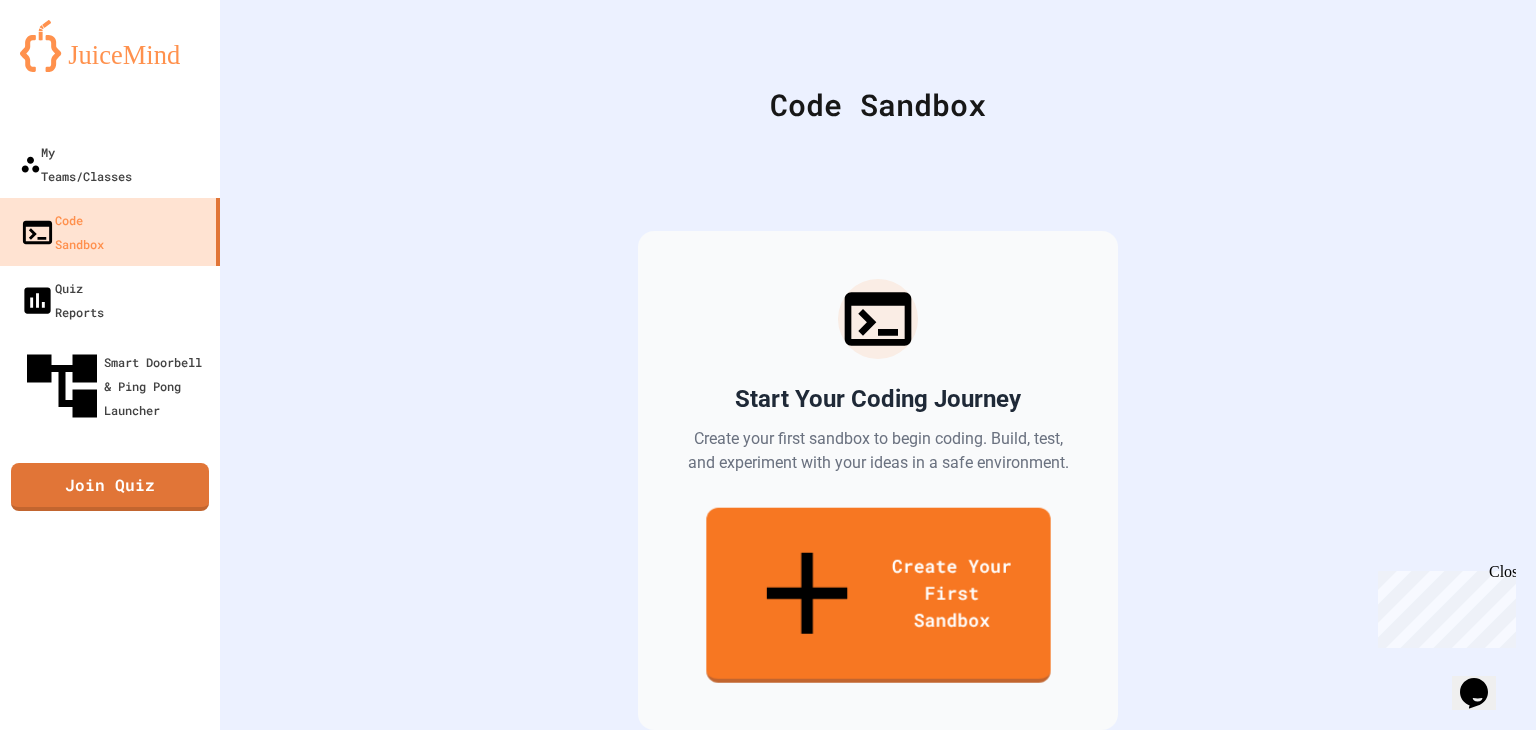 click on "Start Your Coding Journey Create your first sandbox to begin coding. Build, test, and experiment with your ideas in a safe environment.  Create Your First Sandbox" at bounding box center [878, 480] 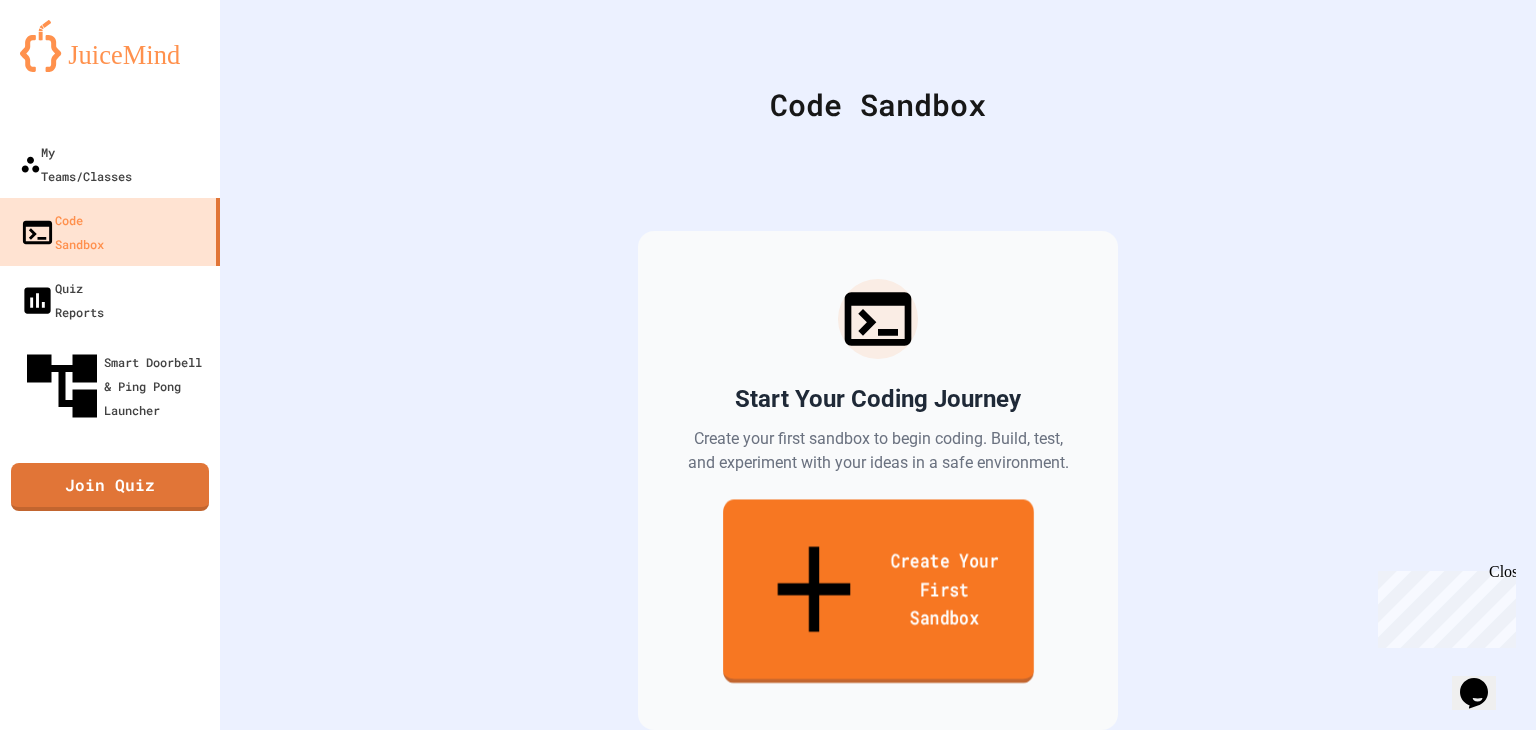click on "Create Your First Sandbox" at bounding box center [878, 591] 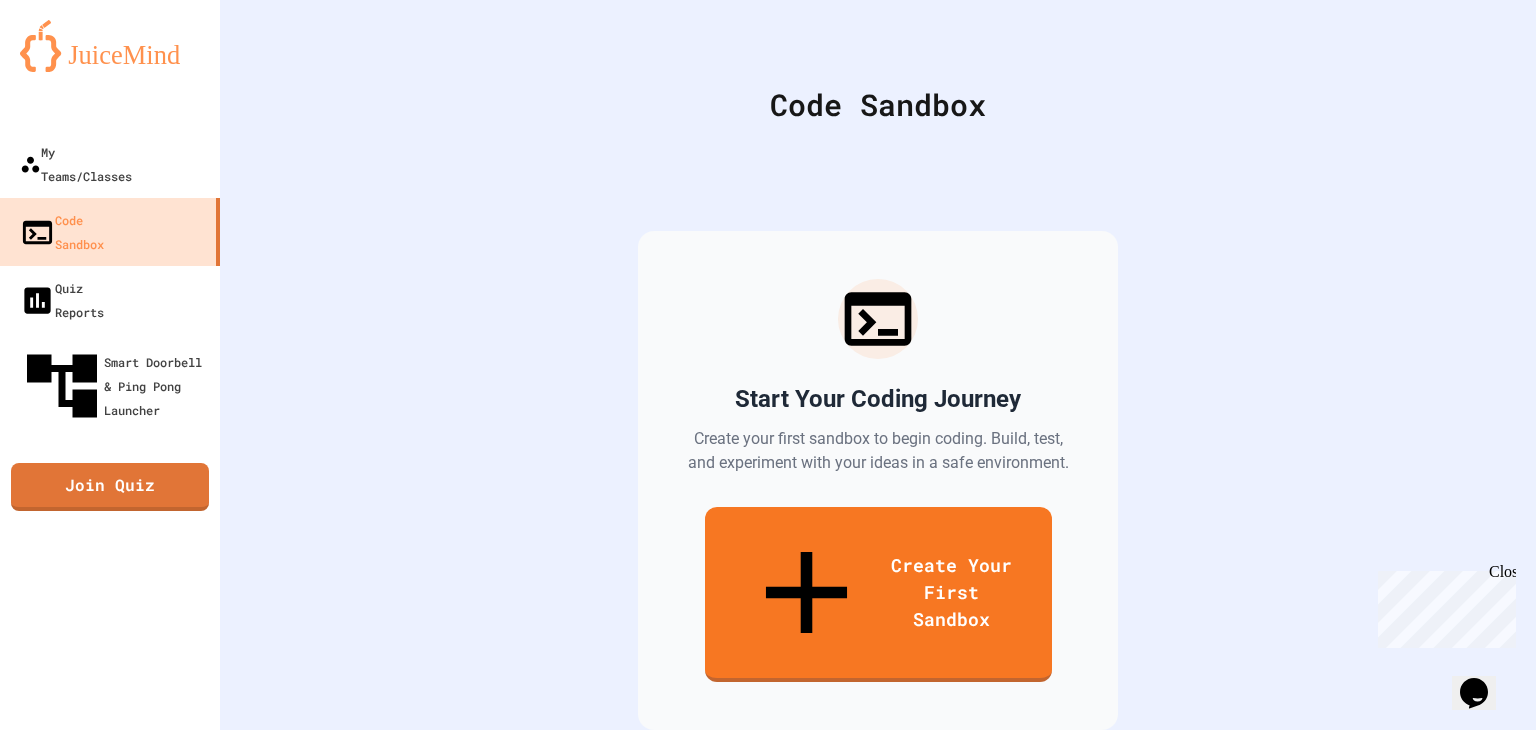 click at bounding box center (768, 827) 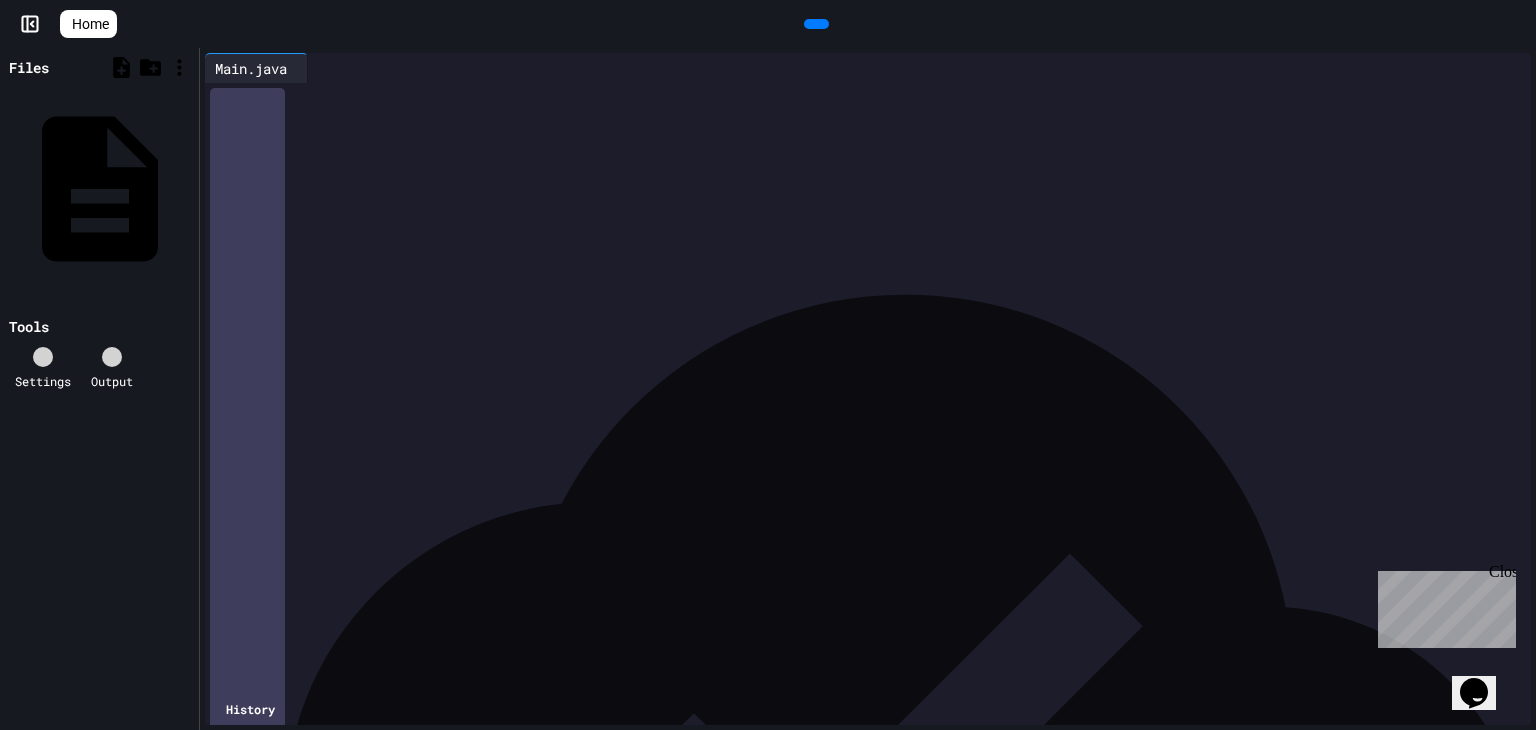 click on "Close" at bounding box center (1501, 575) 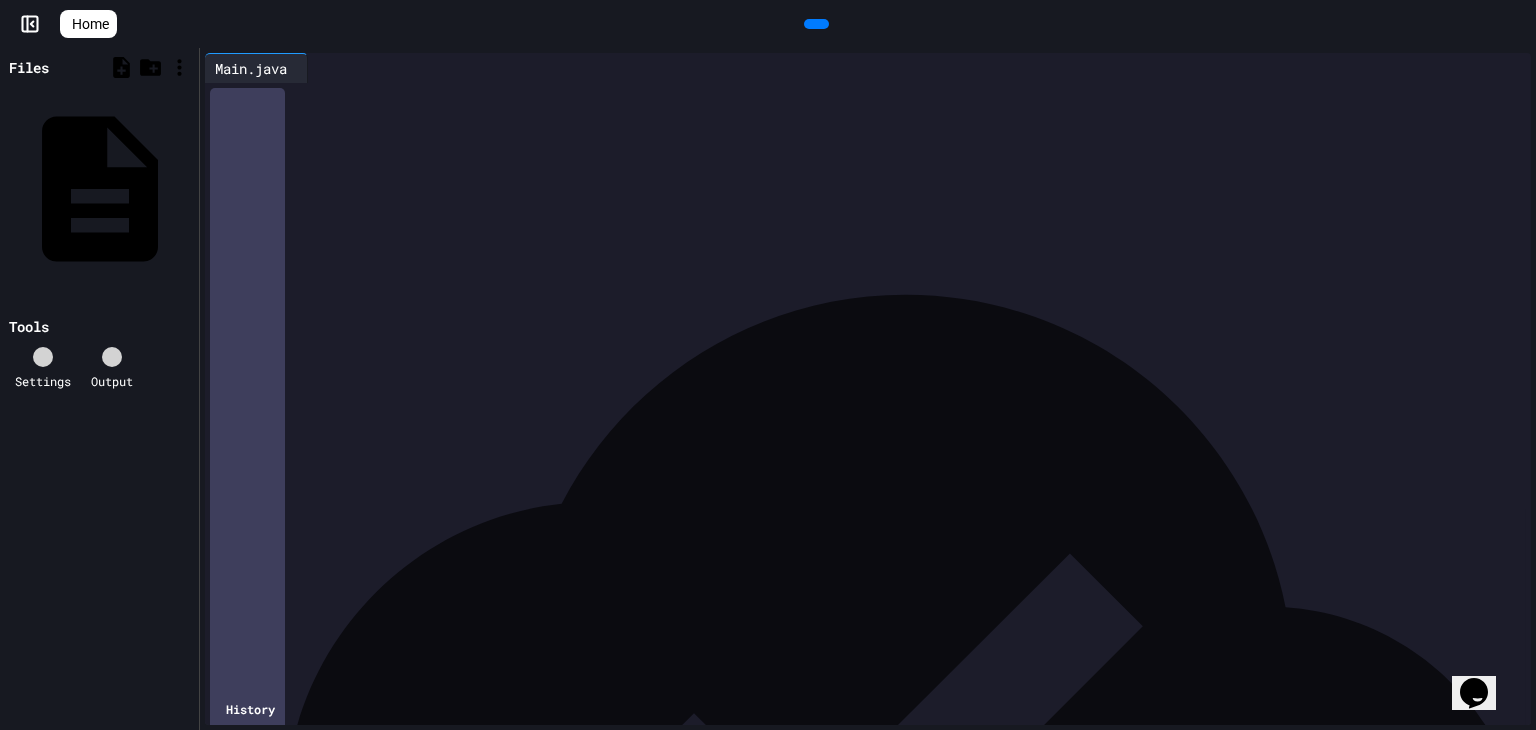click on "**********" at bounding box center (883, 138) 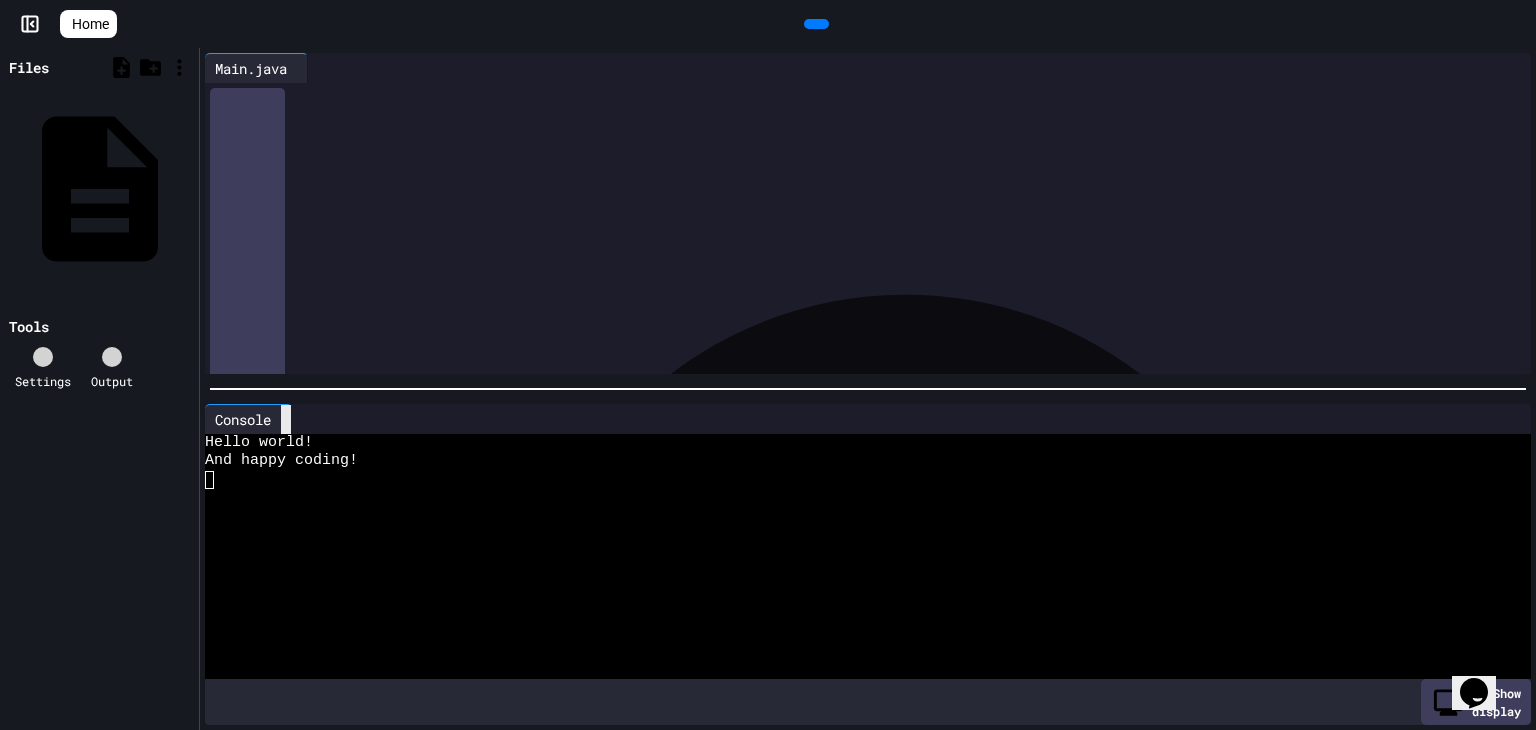 click at bounding box center [286, 419] 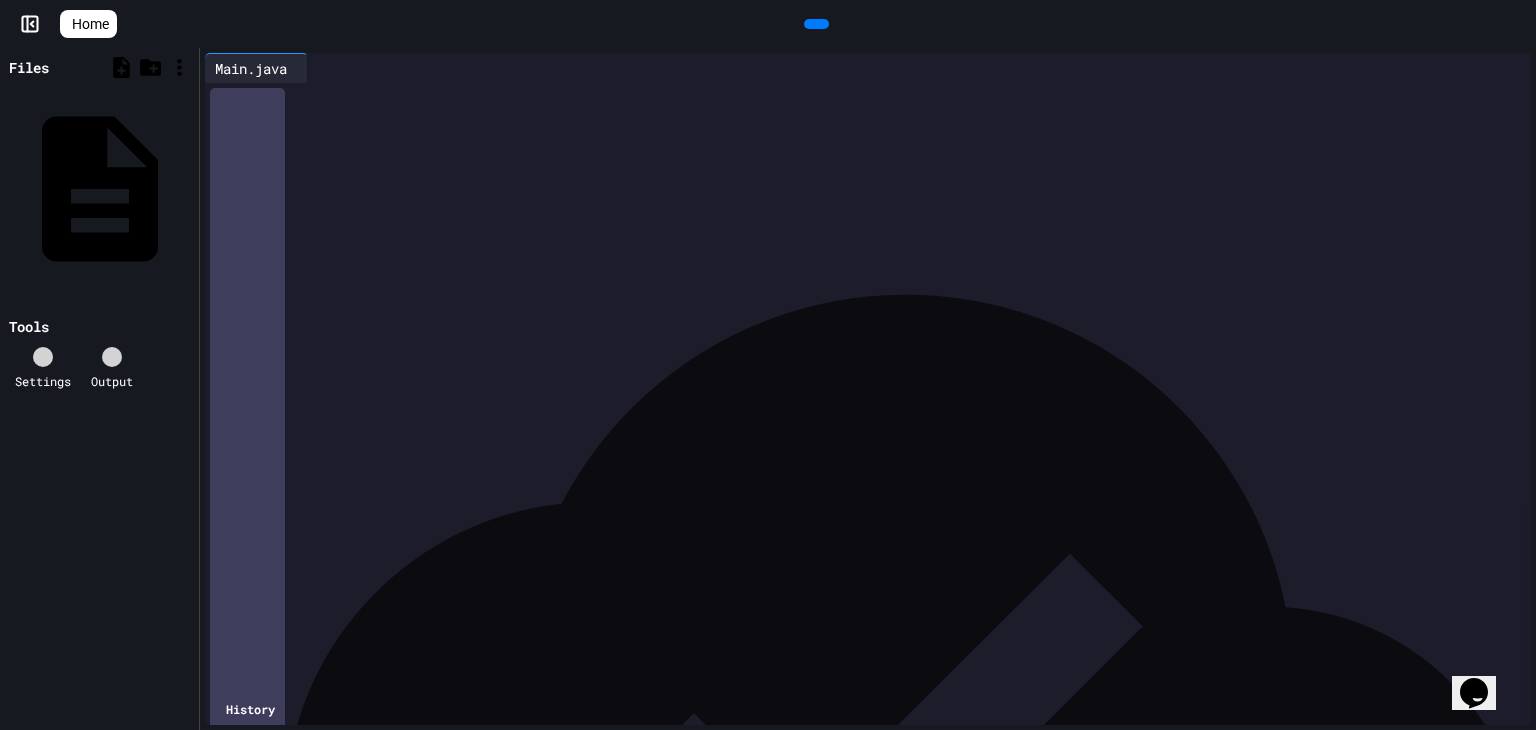 click on "Settings Output" at bounding box center [99, 368] 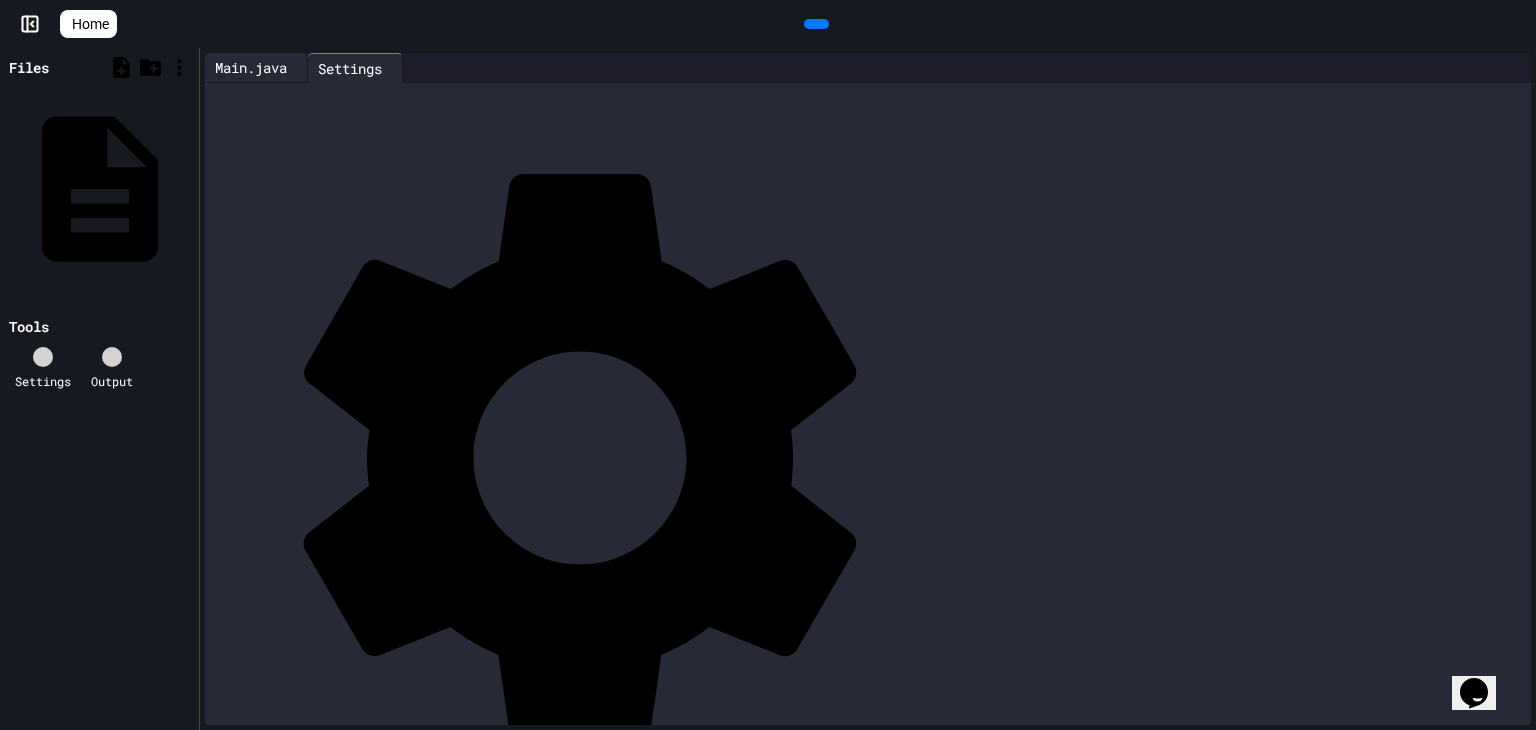 click on "Main.java" at bounding box center [251, 67] 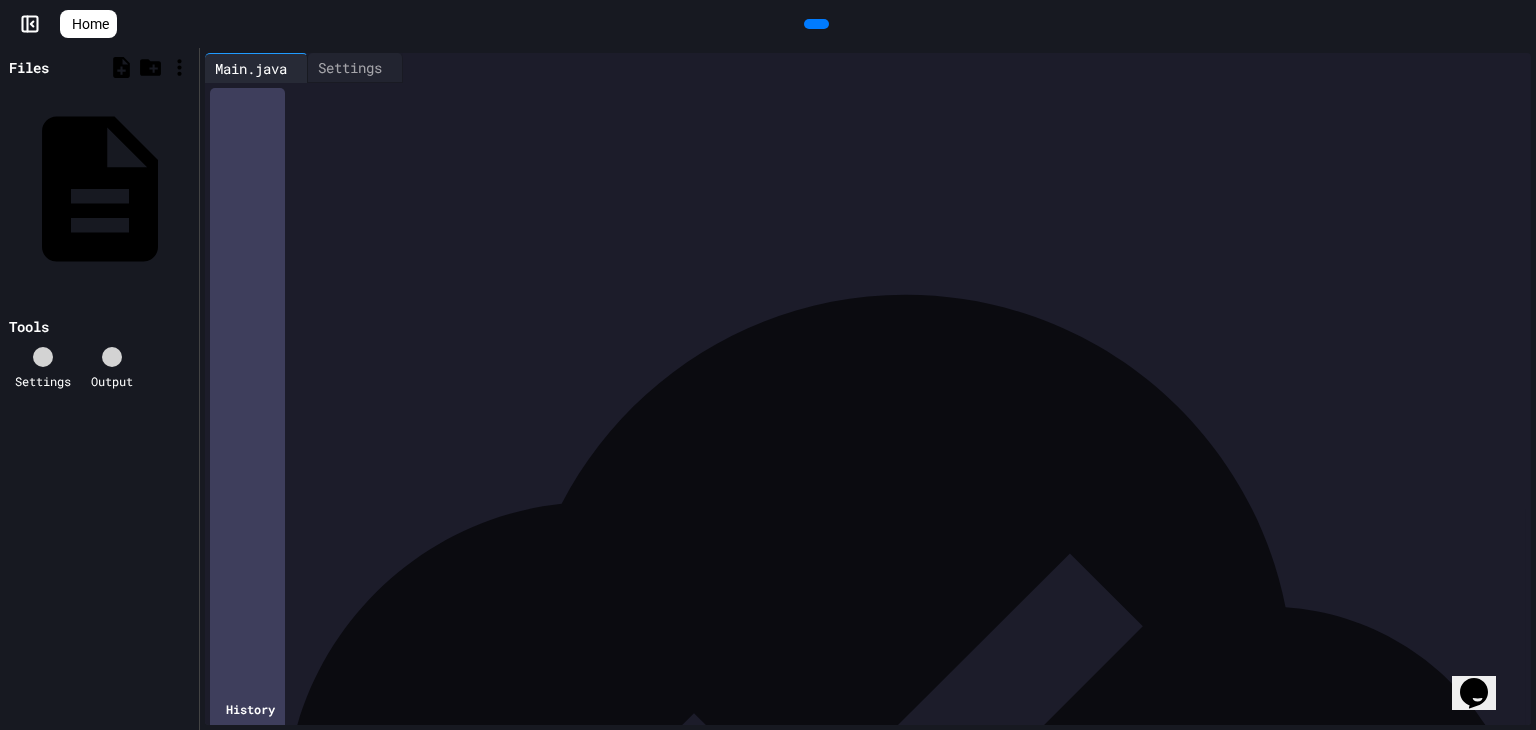 click 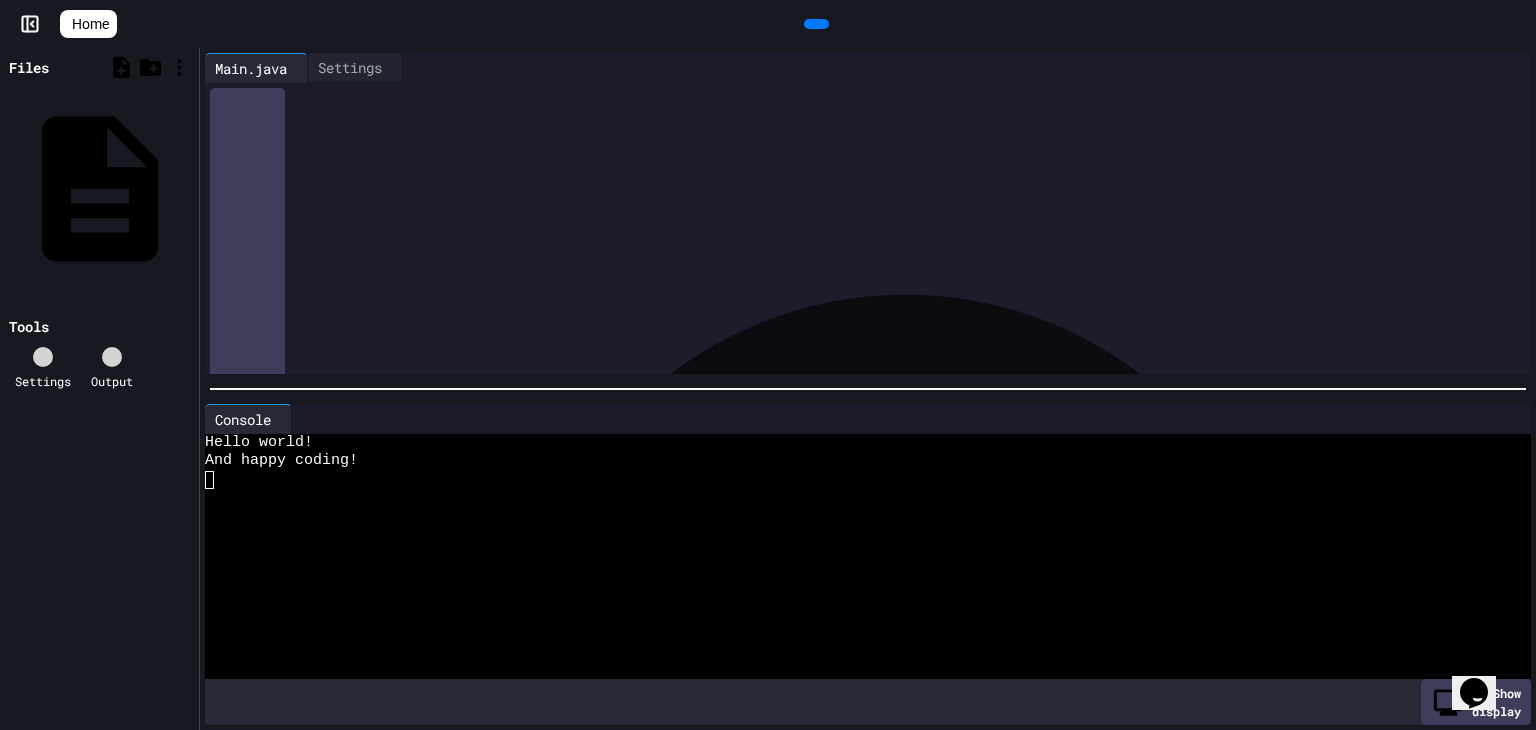 click 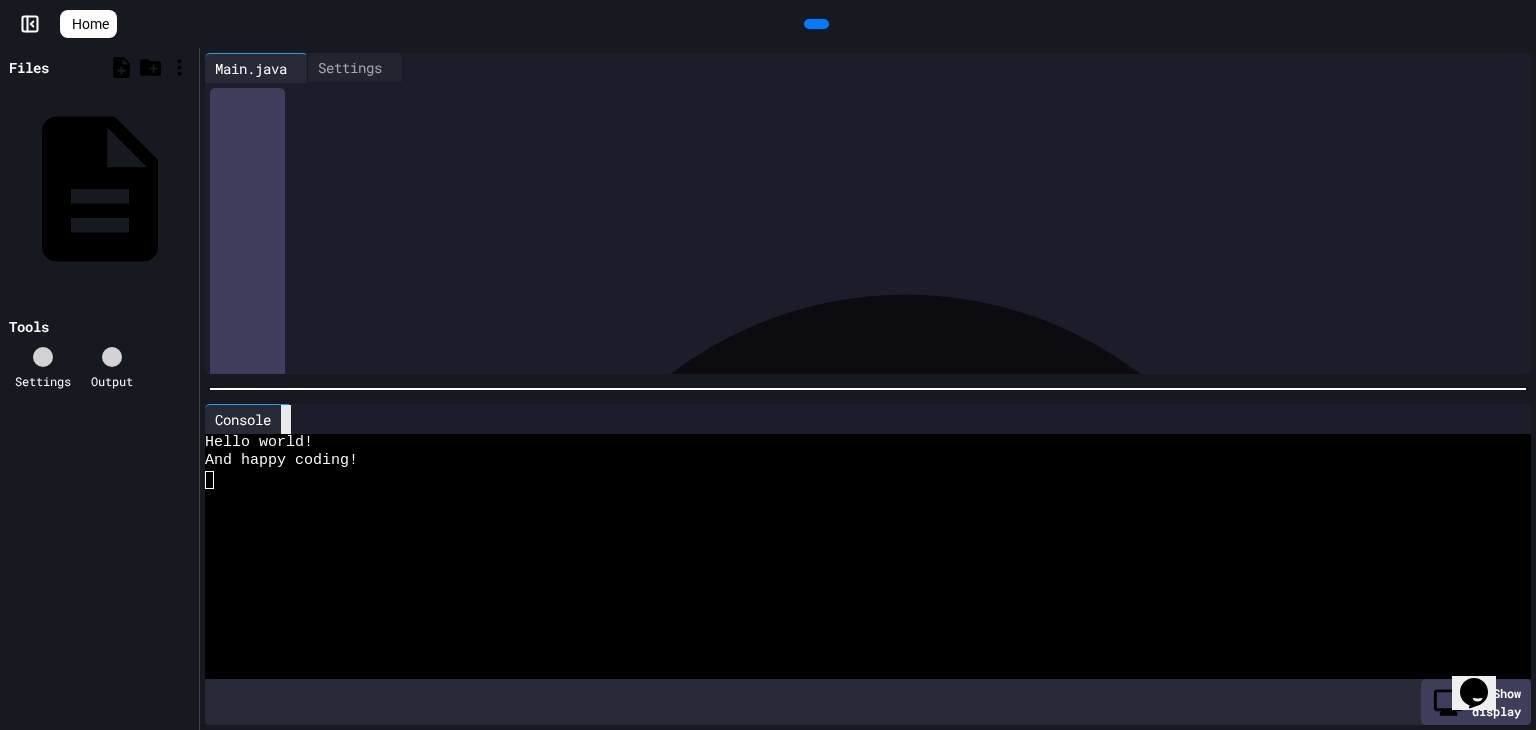 click 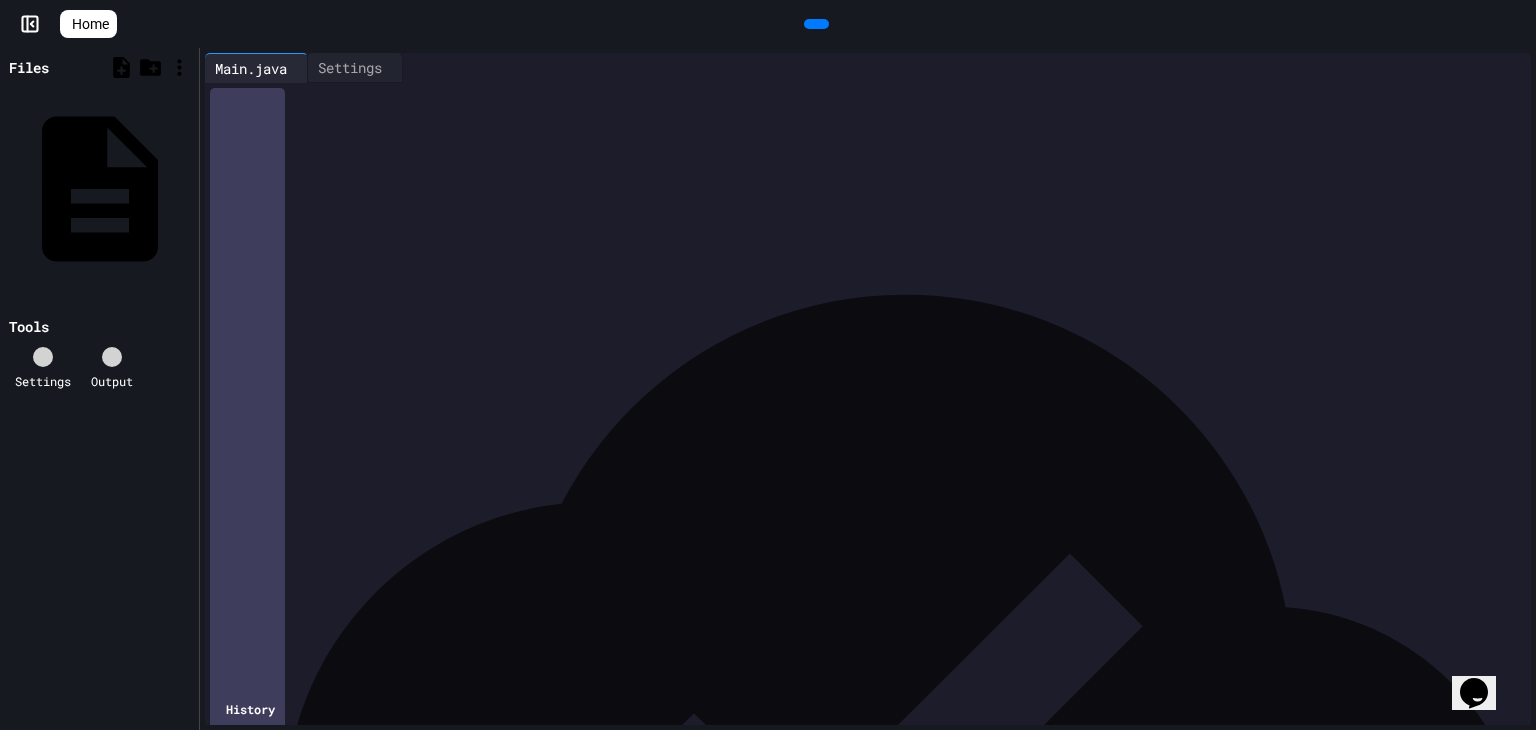 click 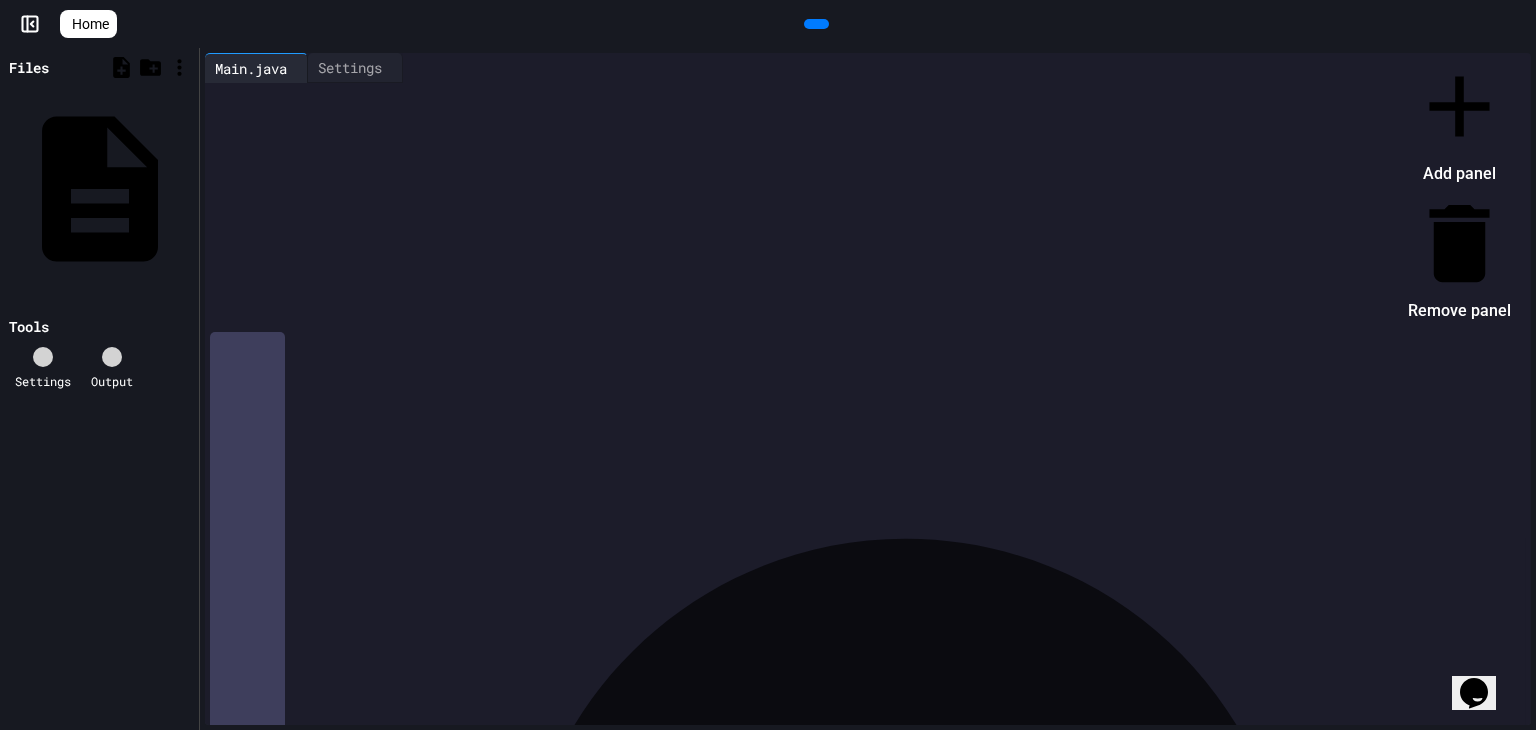 click on "Add panel Remove panel" at bounding box center [1449, 191] 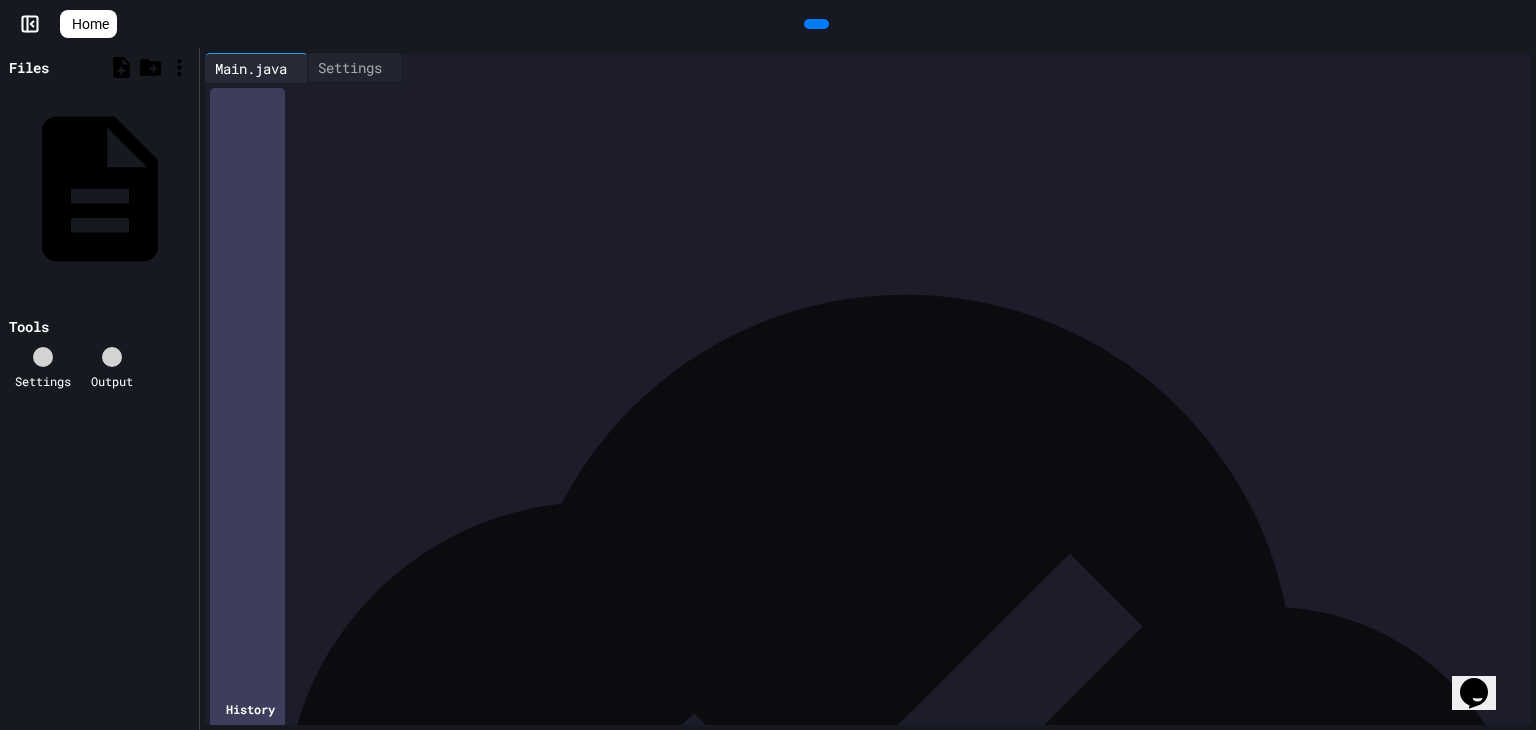 drag, startPoint x: 659, startPoint y: 163, endPoint x: 405, endPoint y: 170, distance: 254.09644 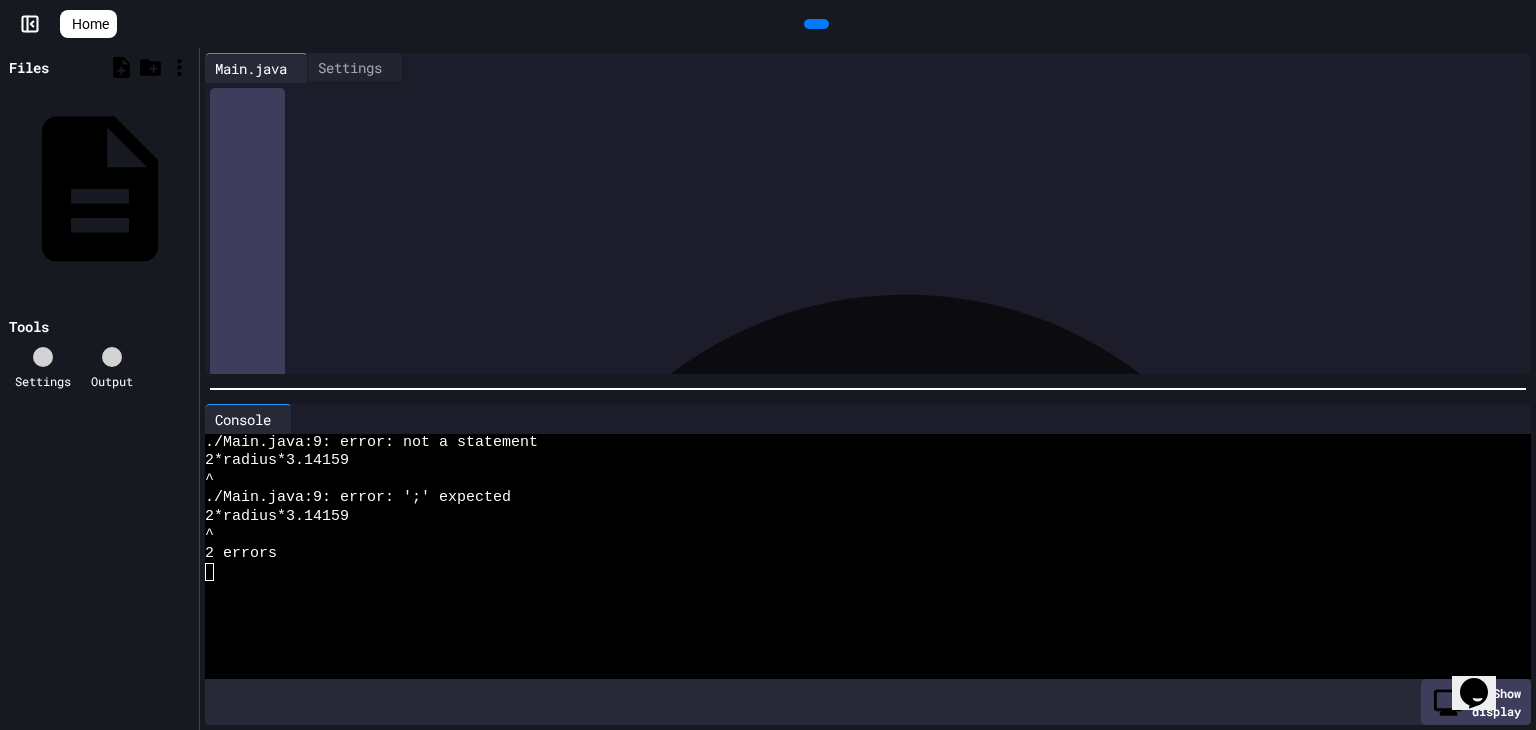 click on "* * ****** * *******" at bounding box center [882, 258] 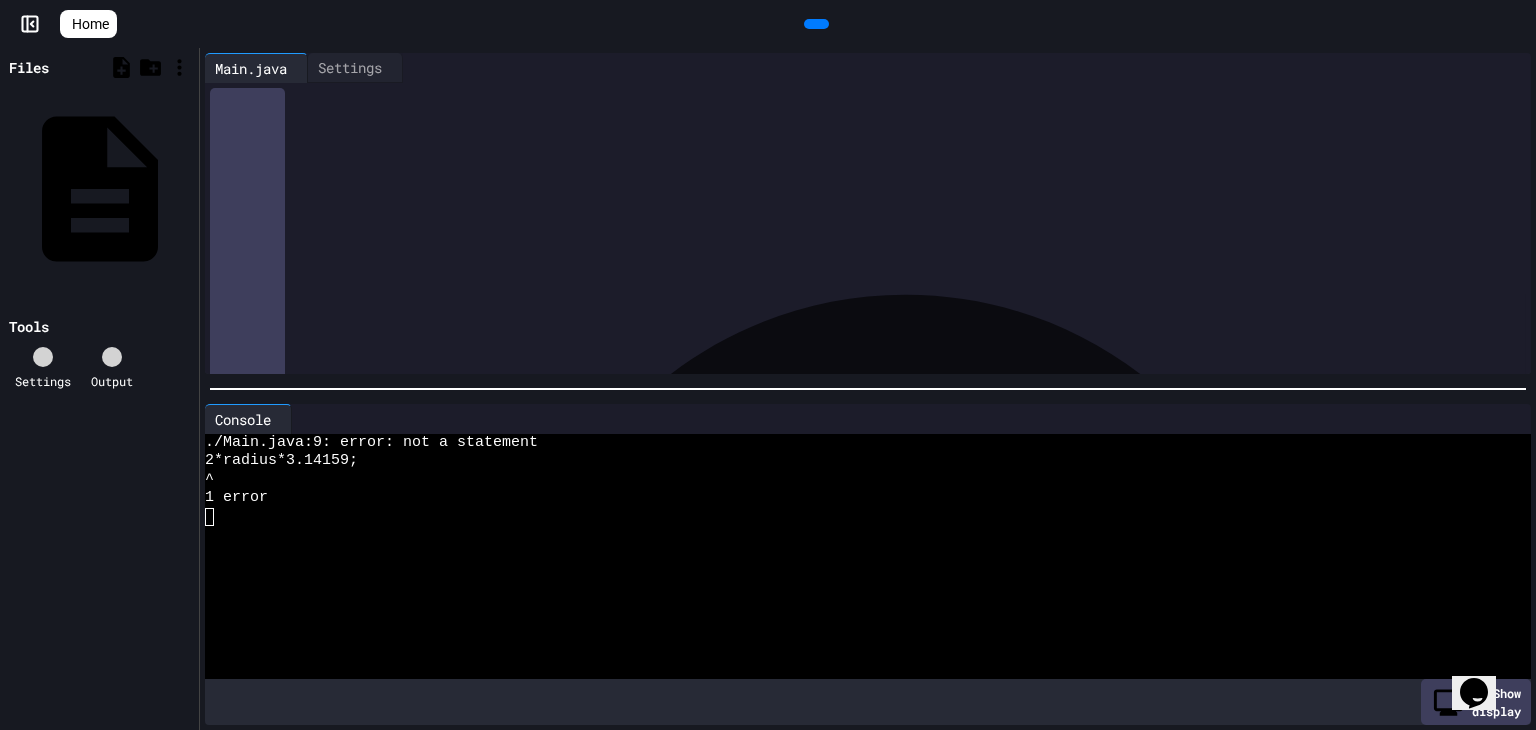 drag, startPoint x: 452, startPoint y: 259, endPoint x: 377, endPoint y: 261, distance: 75.026665 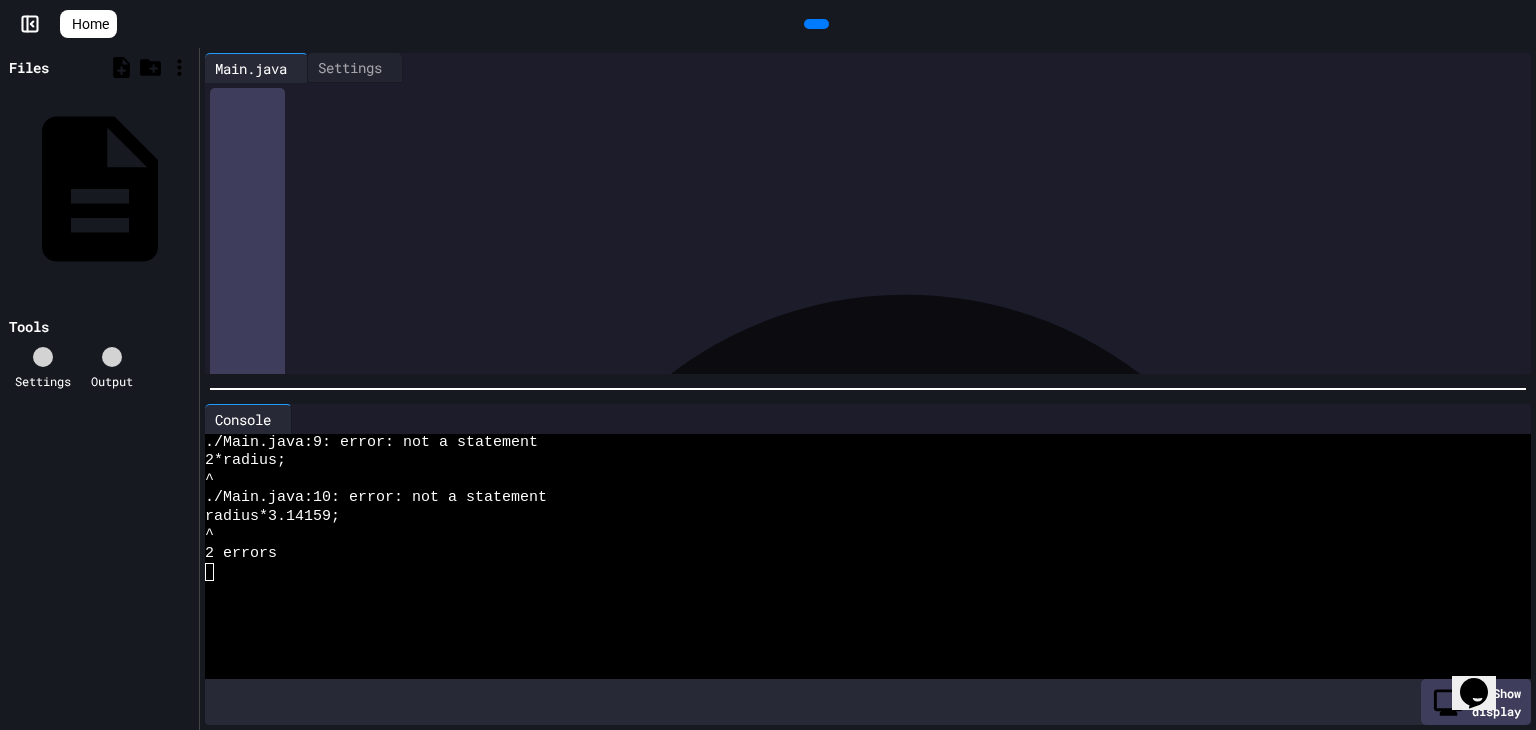 click on "* * *******" at bounding box center (882, 258) 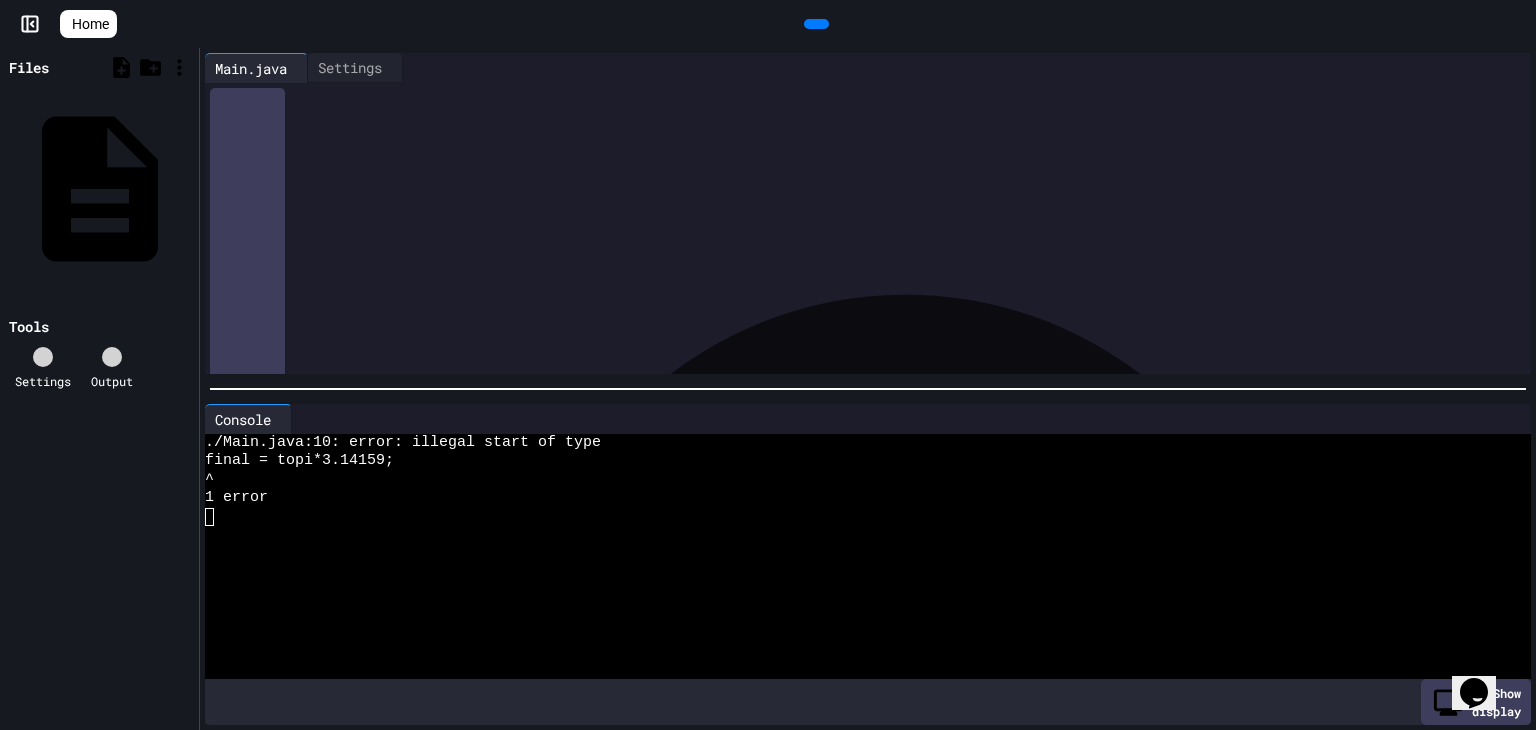 click on "*****   *   **** * ******* *" at bounding box center (882, 278) 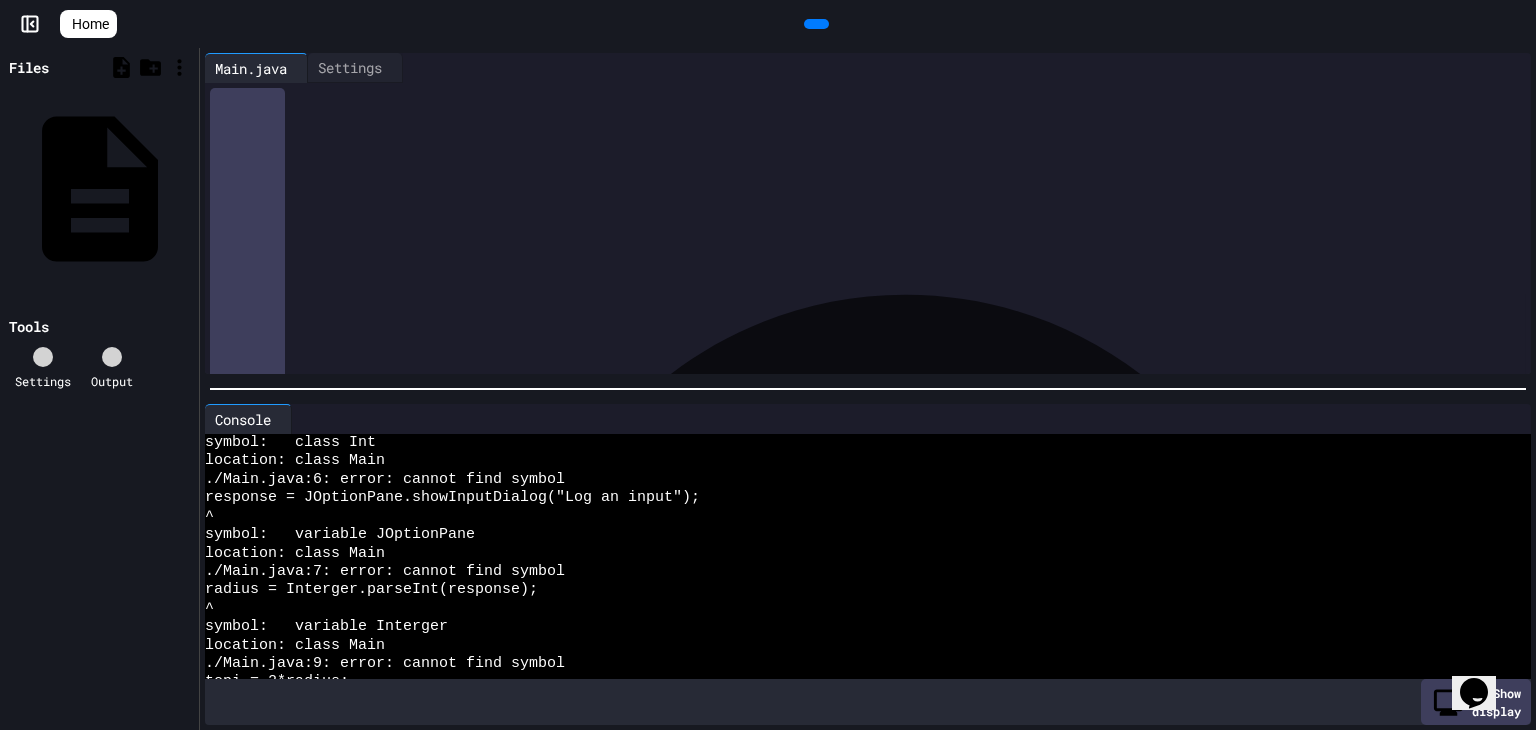 scroll, scrollTop: 82, scrollLeft: 0, axis: vertical 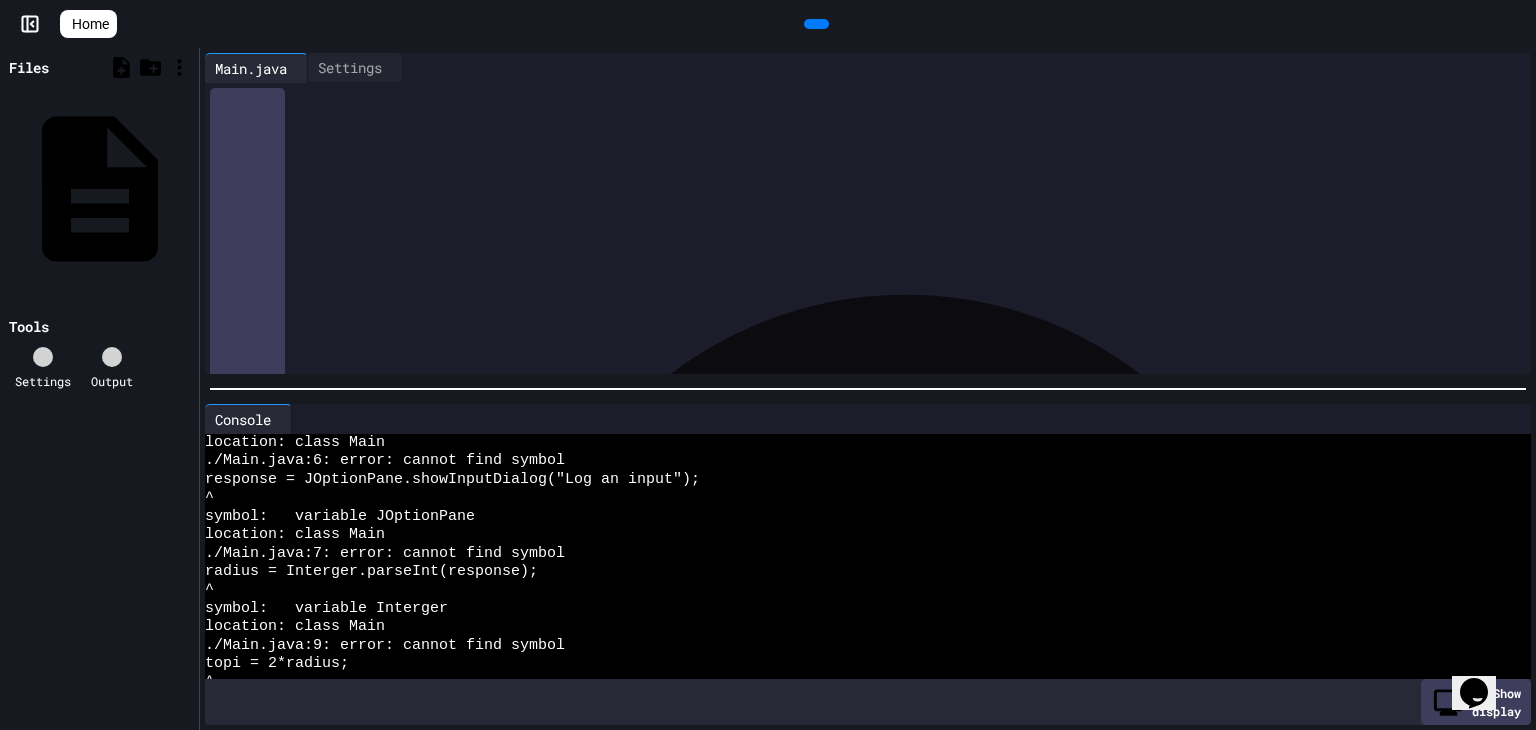 click on "**********" at bounding box center [882, 218] 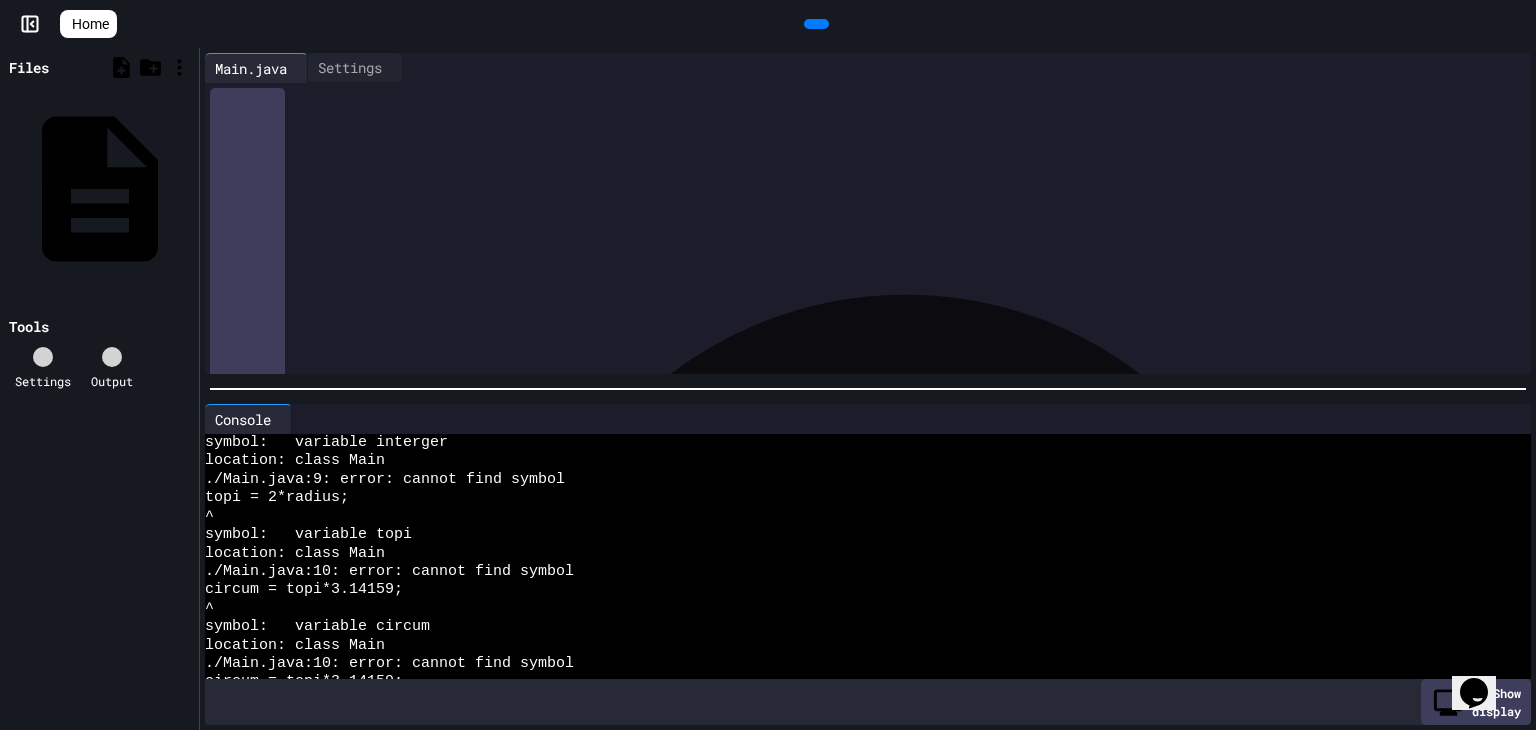 scroll, scrollTop: 0, scrollLeft: 0, axis: both 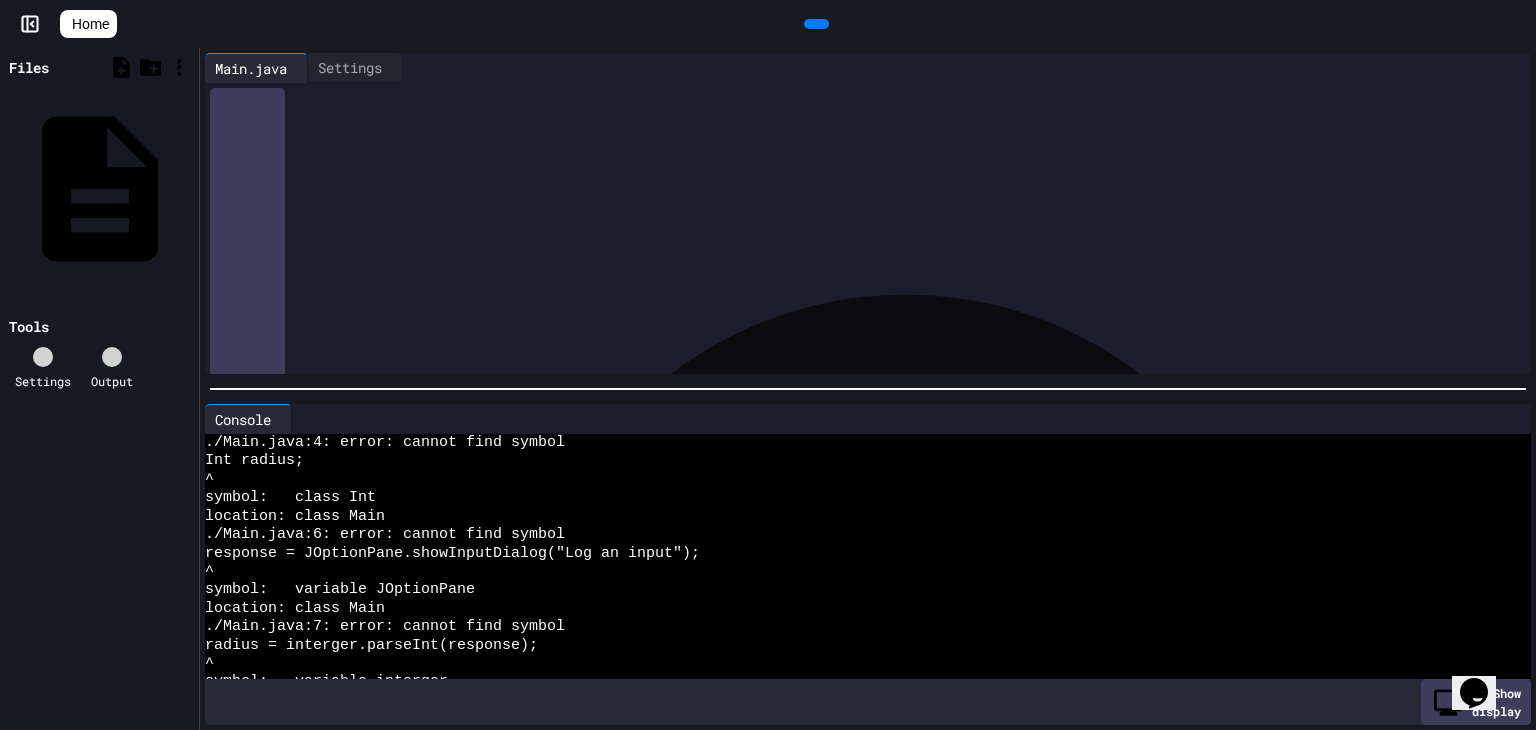 click on "**********" at bounding box center [882, 198] 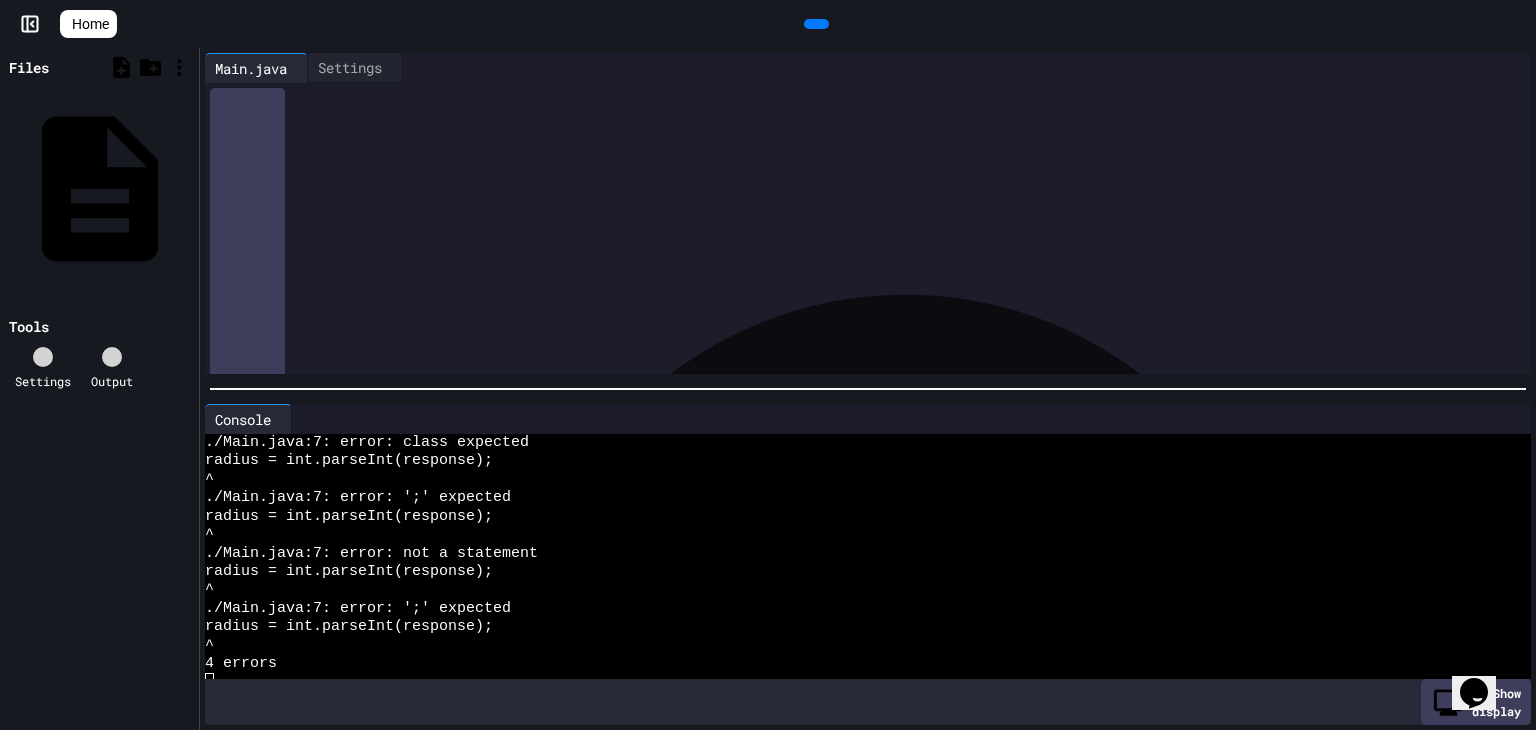 drag, startPoint x: 491, startPoint y: 208, endPoint x: 393, endPoint y: 214, distance: 98.1835 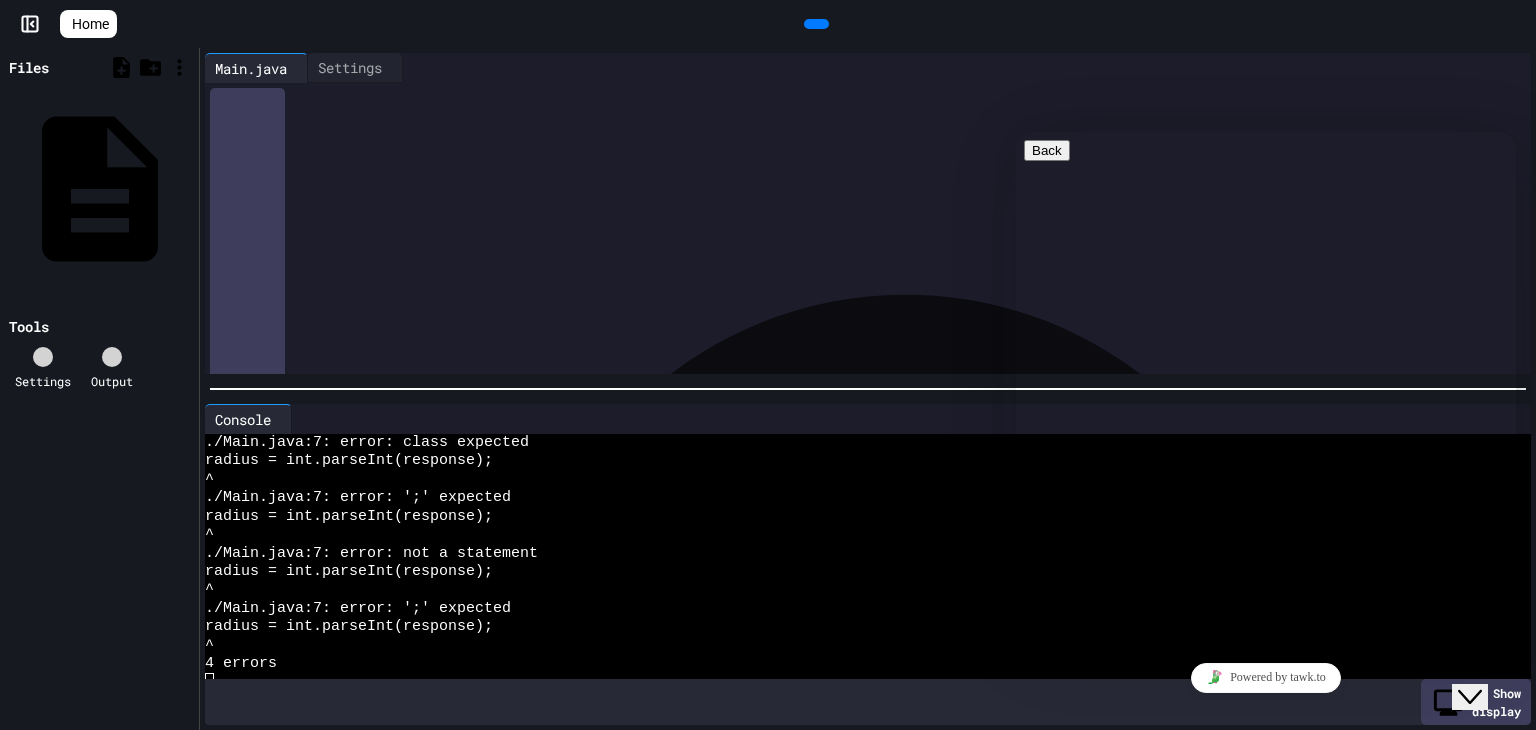 click at bounding box center [1266, 835] 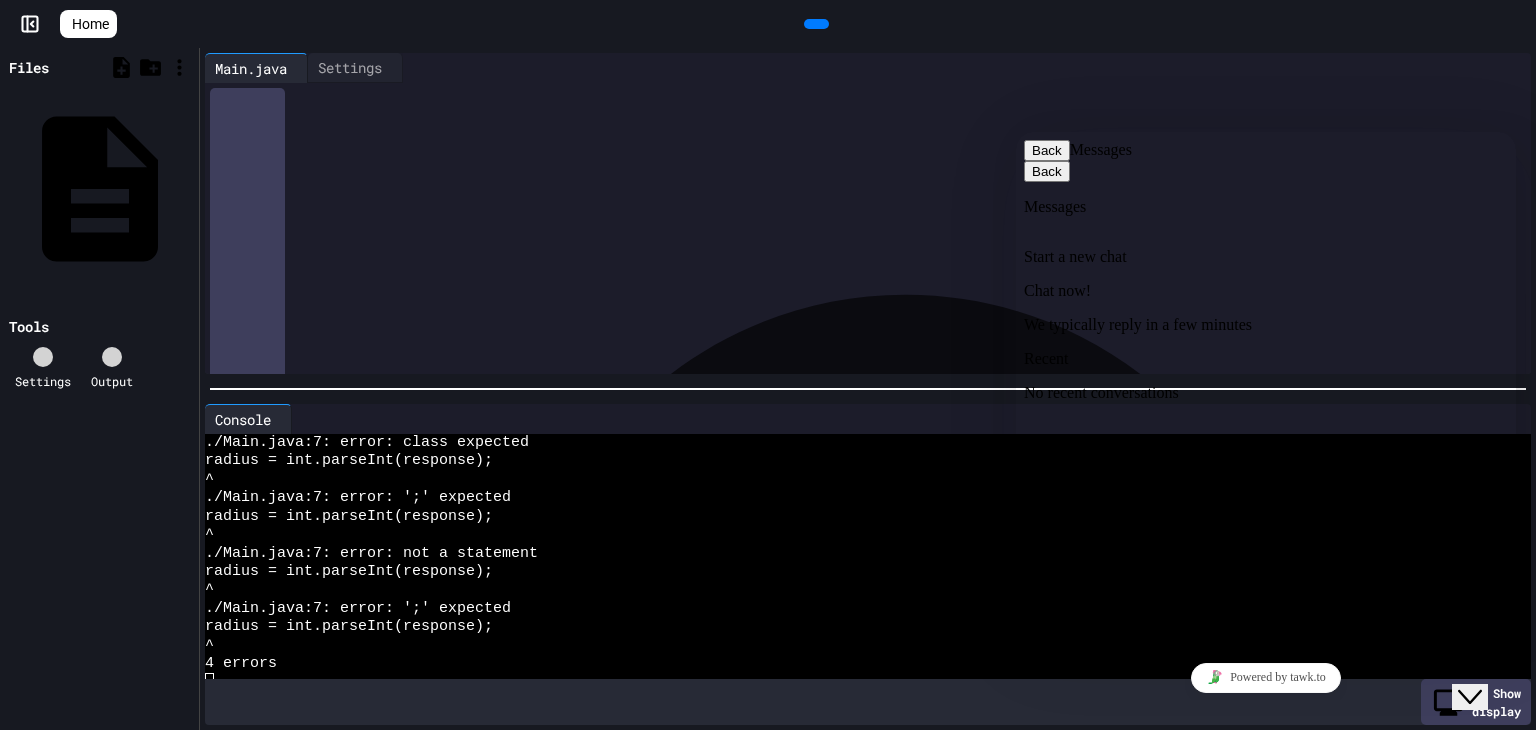 click on "Powered by tawk.to" at bounding box center (1266, 678) 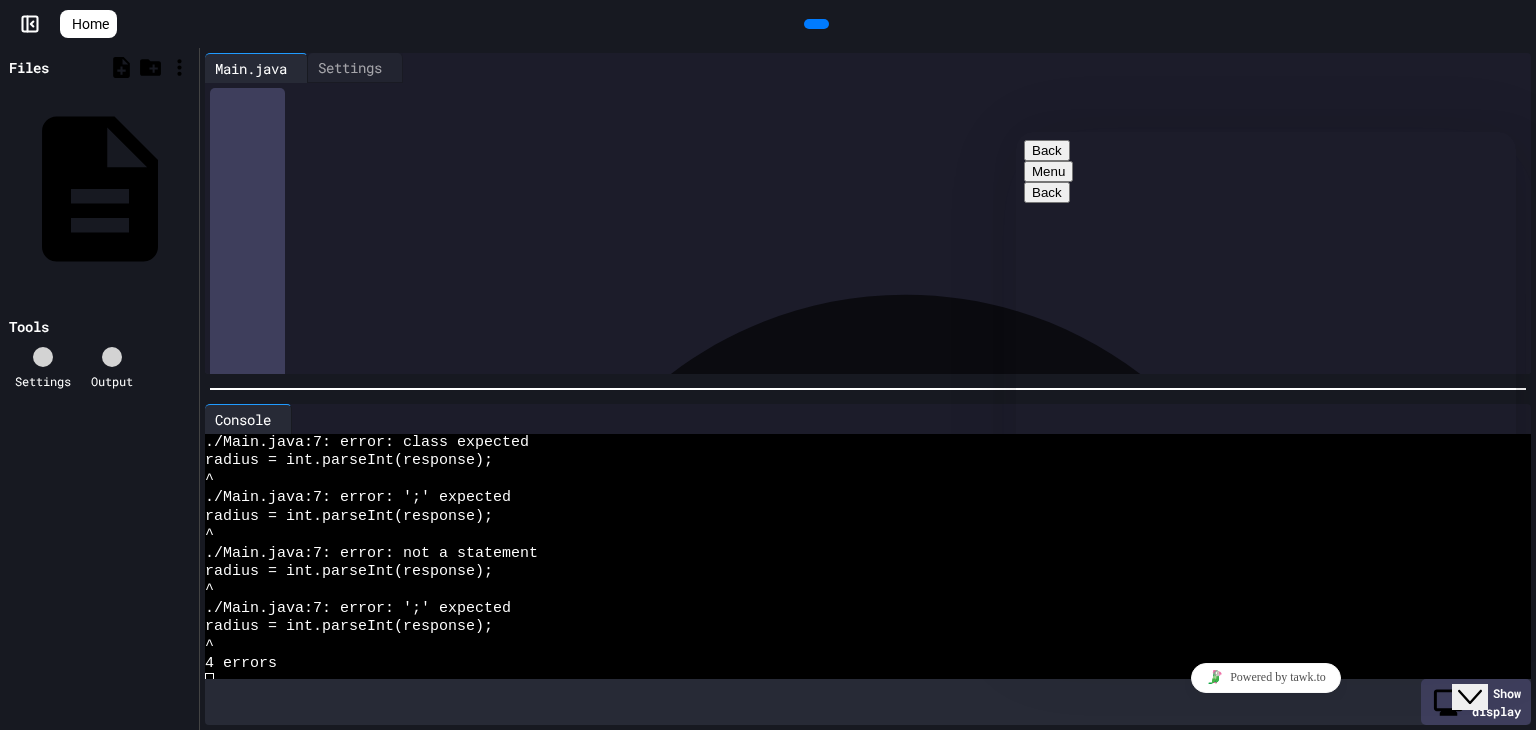 click on "Rate this chat Upload File Insert emoji" at bounding box center [1016, 132] 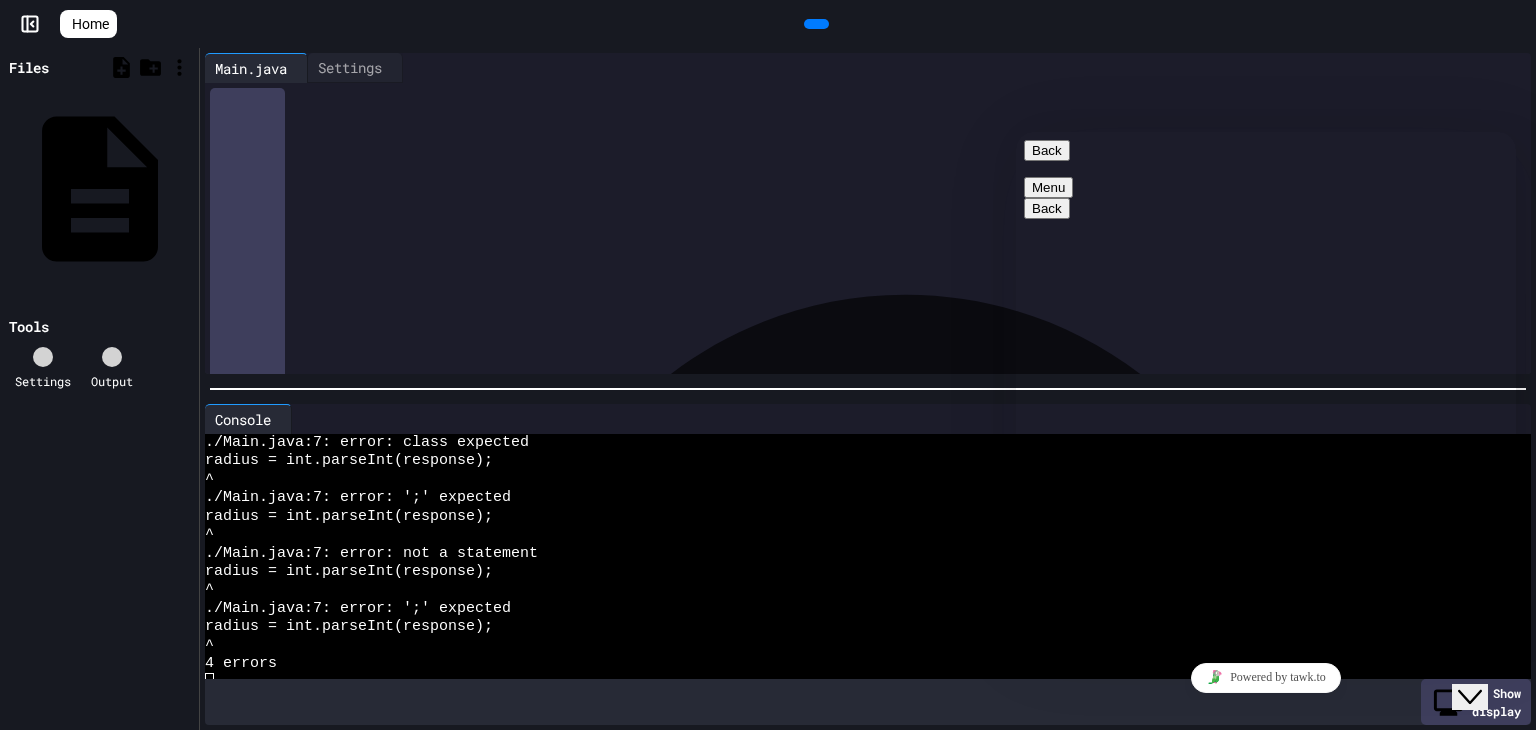 type on "**********" 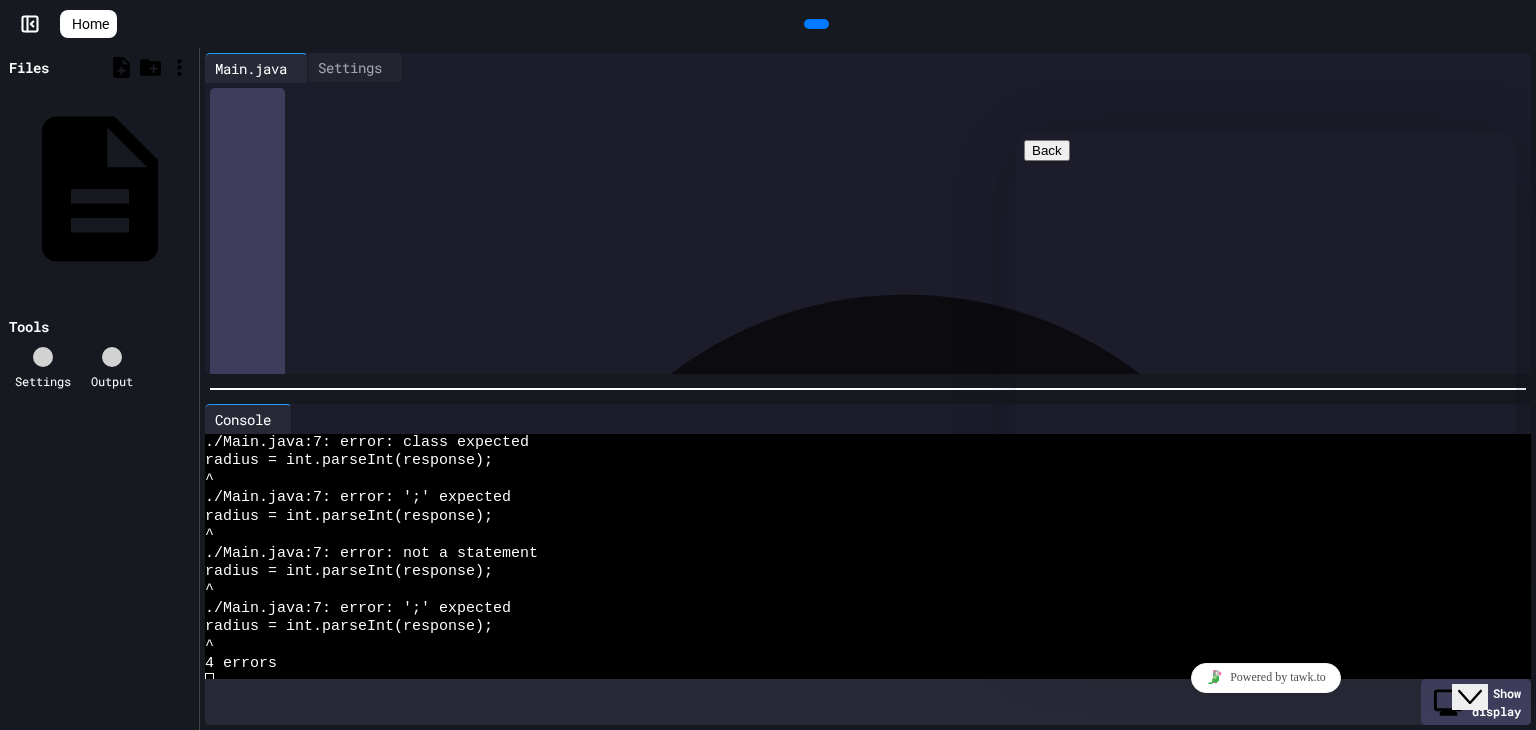 click on "Close Chat This icon closes the chat window." at bounding box center [1470, 697] 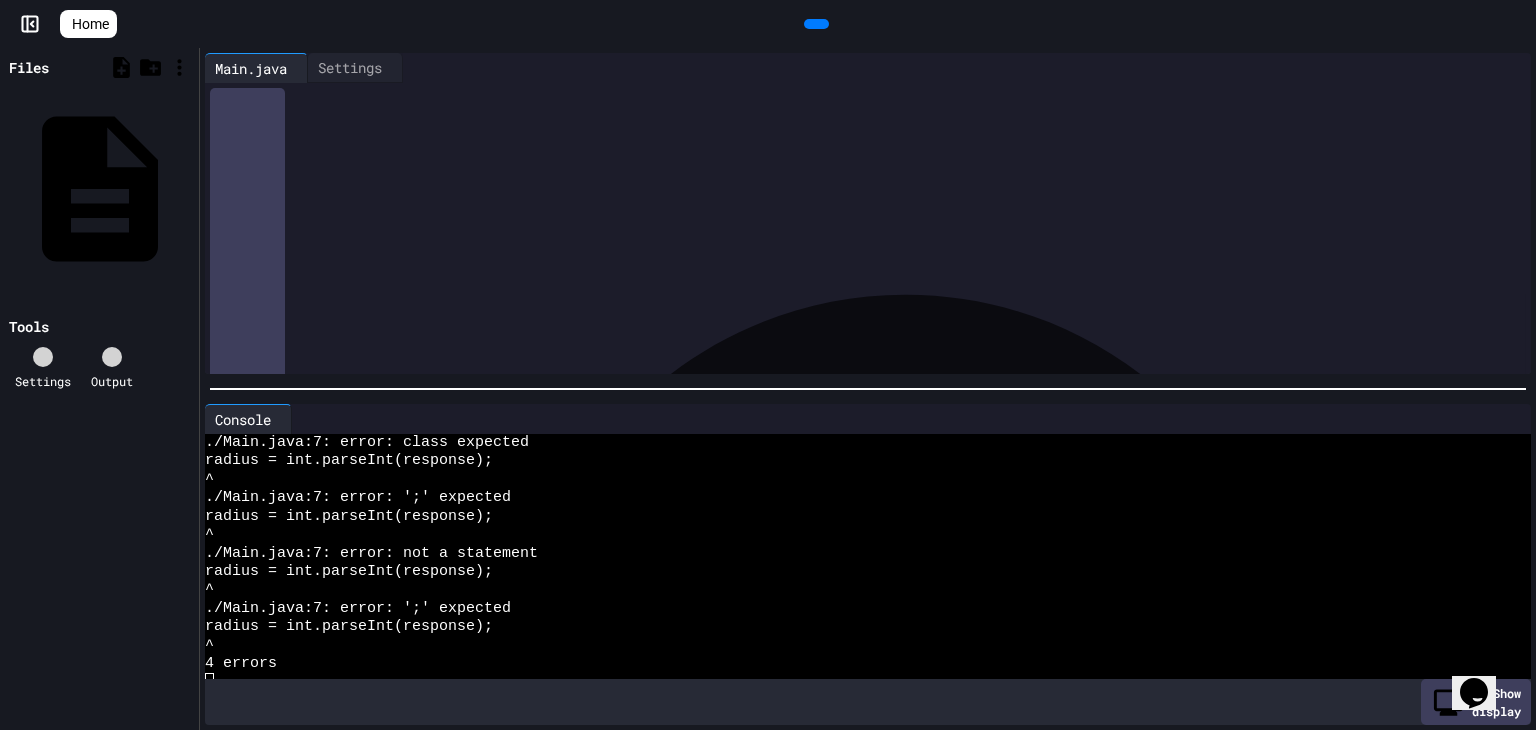 click at bounding box center (816, 24) 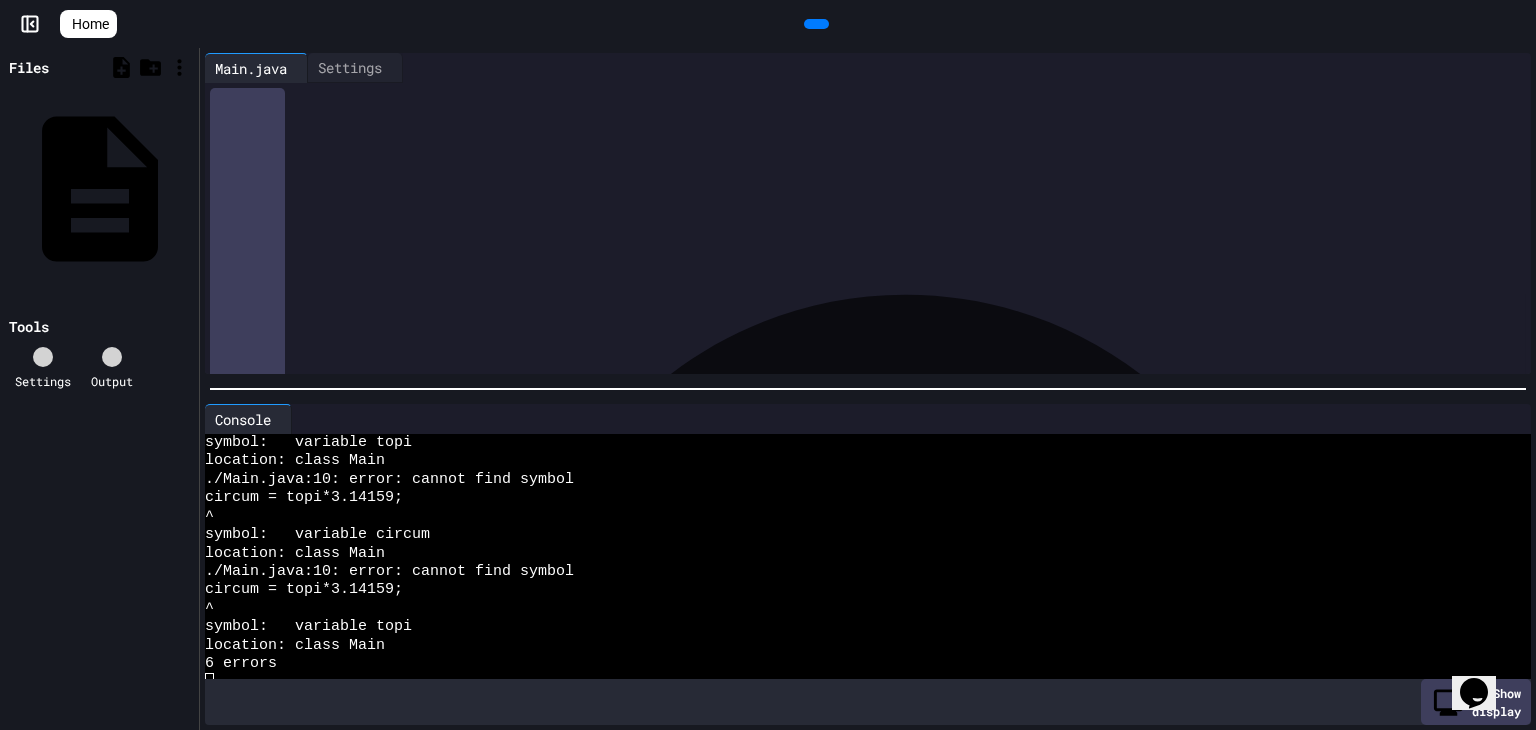 scroll, scrollTop: 0, scrollLeft: 0, axis: both 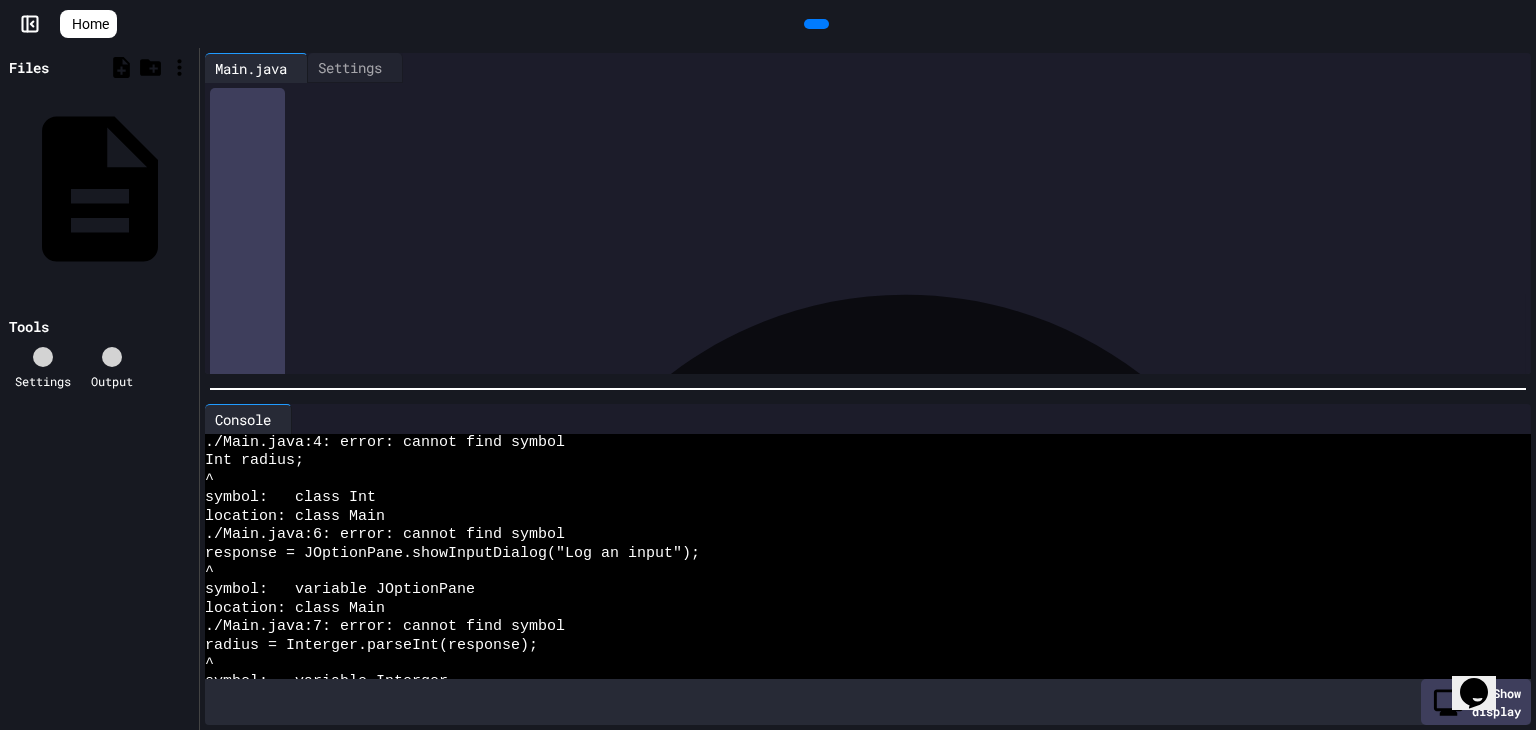 click on "******" at bounding box center [301, 137] 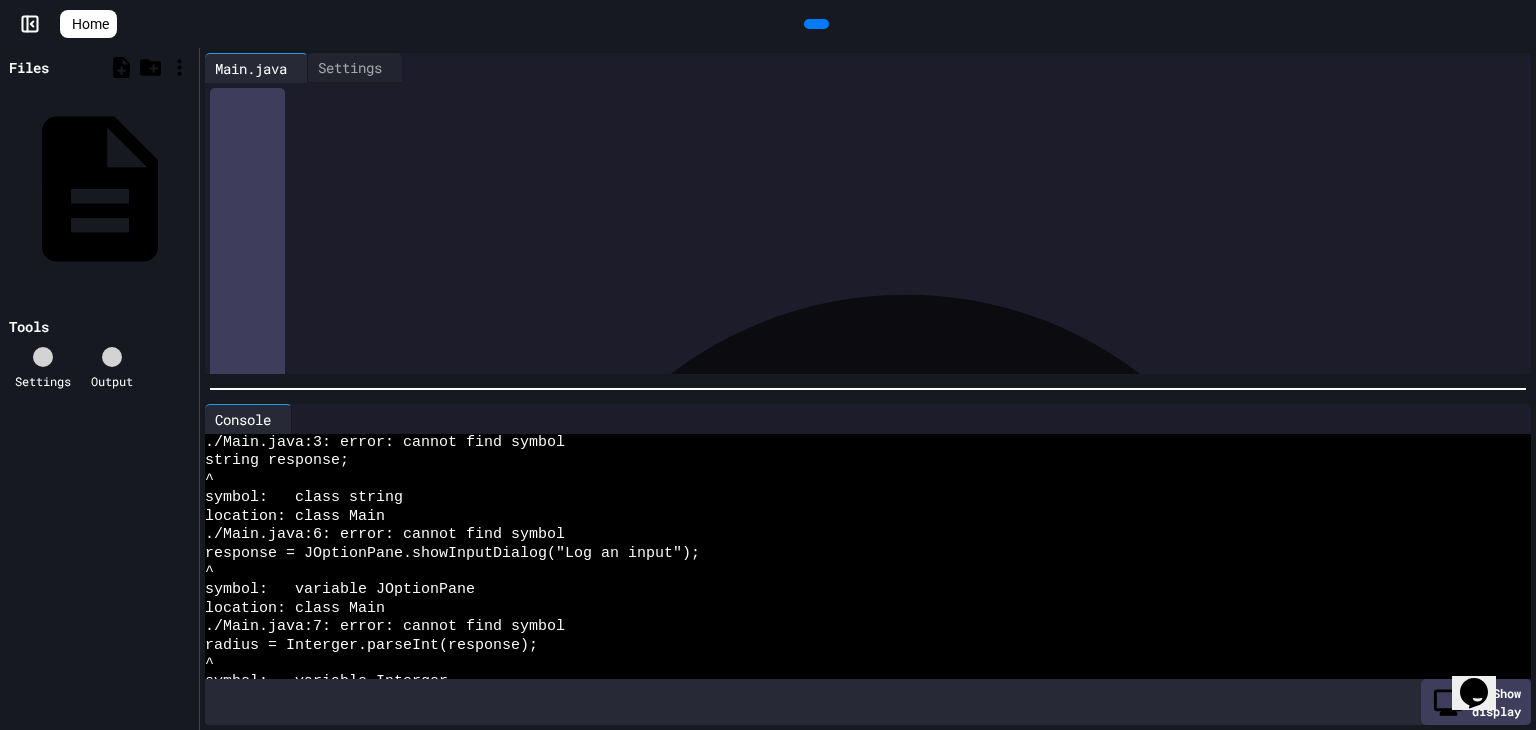 scroll, scrollTop: 0, scrollLeft: 0, axis: both 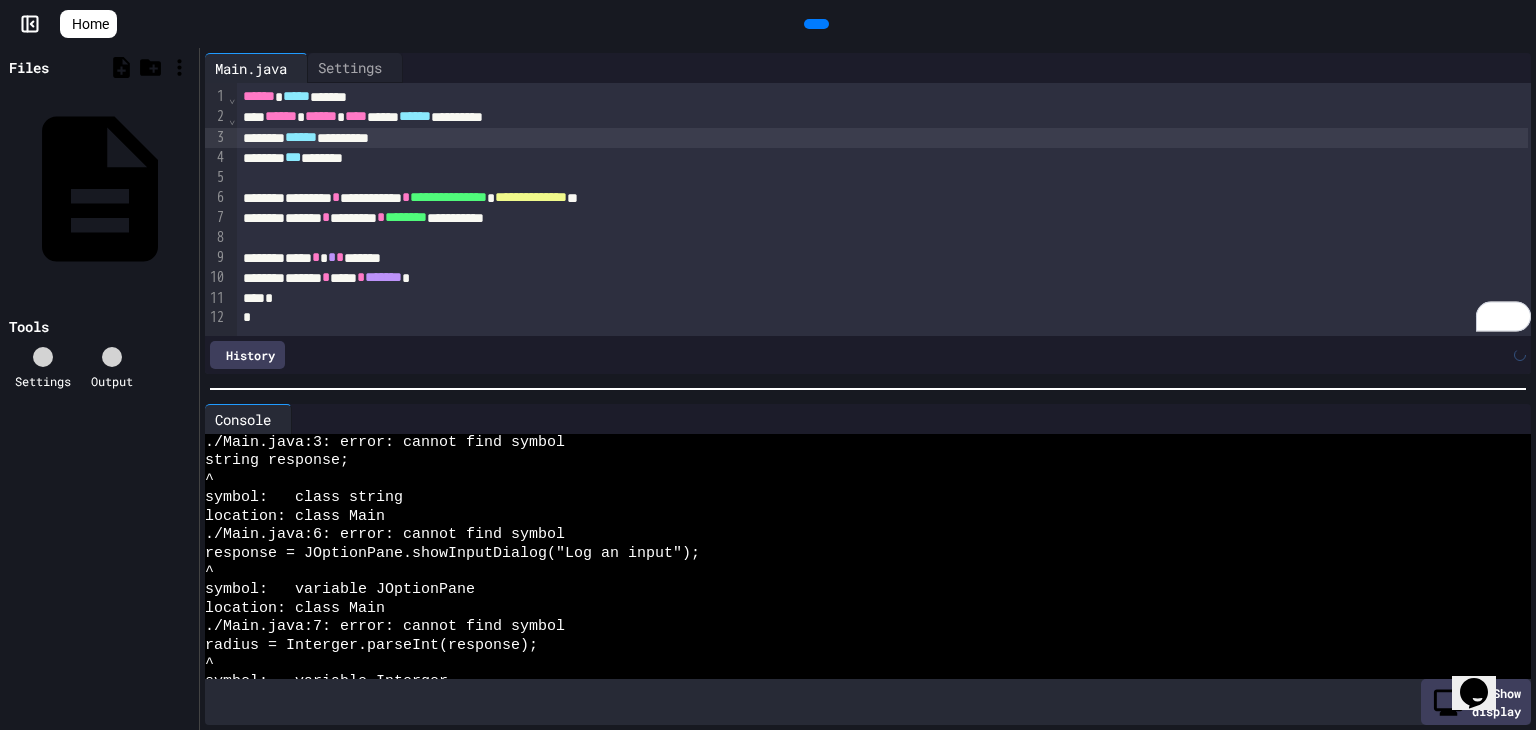 click 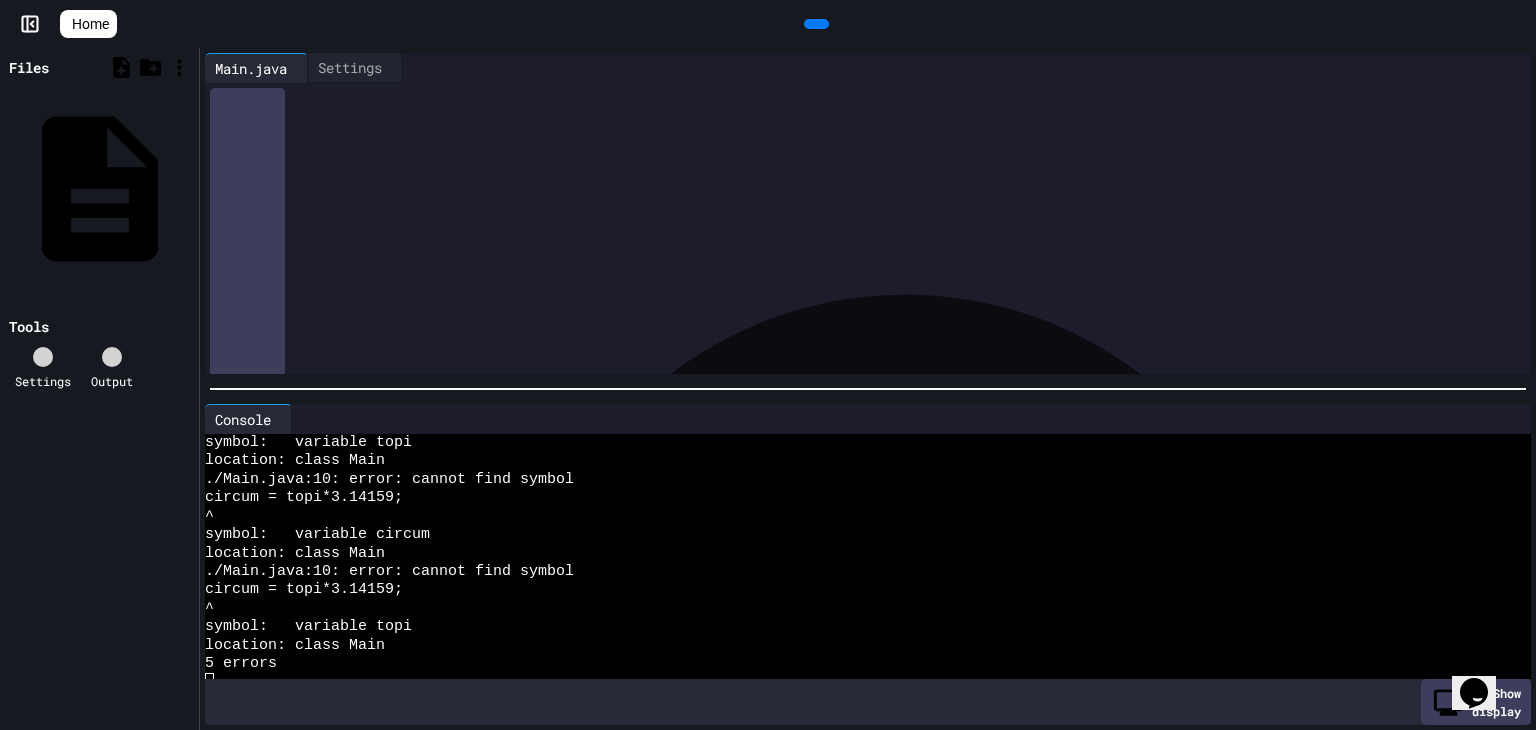 scroll, scrollTop: 0, scrollLeft: 0, axis: both 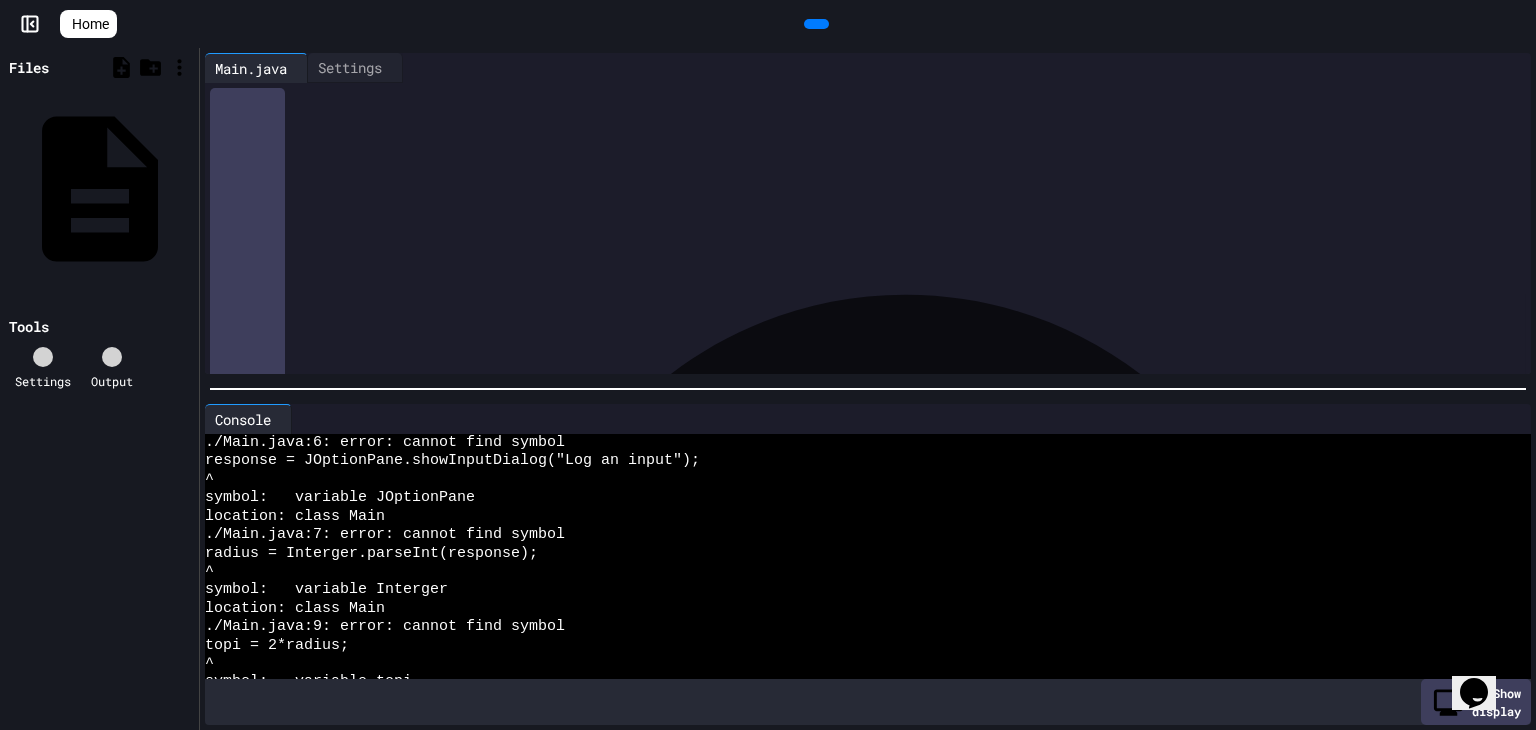 click on "Opens Chat This icon Opens the chat window." 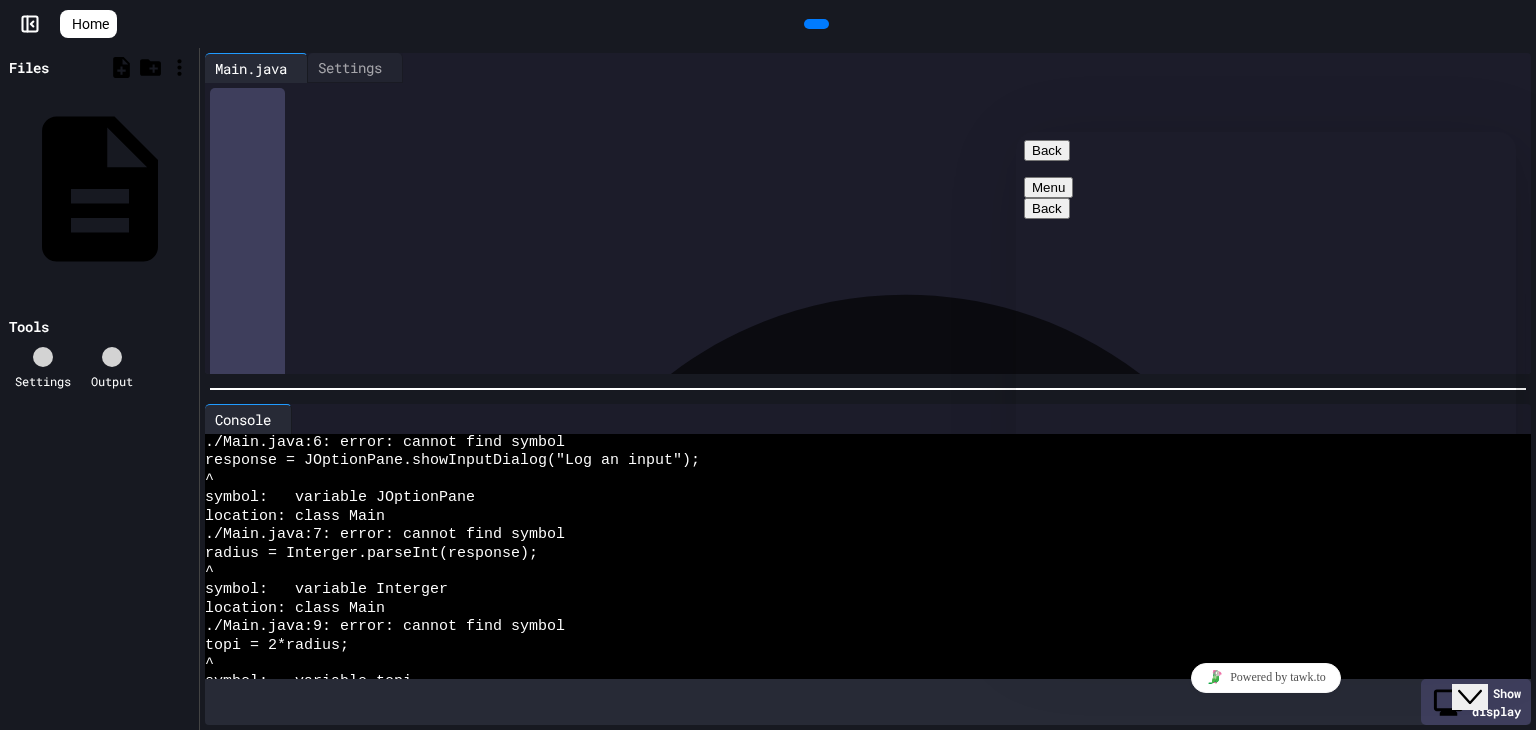 scroll, scrollTop: 45, scrollLeft: 0, axis: vertical 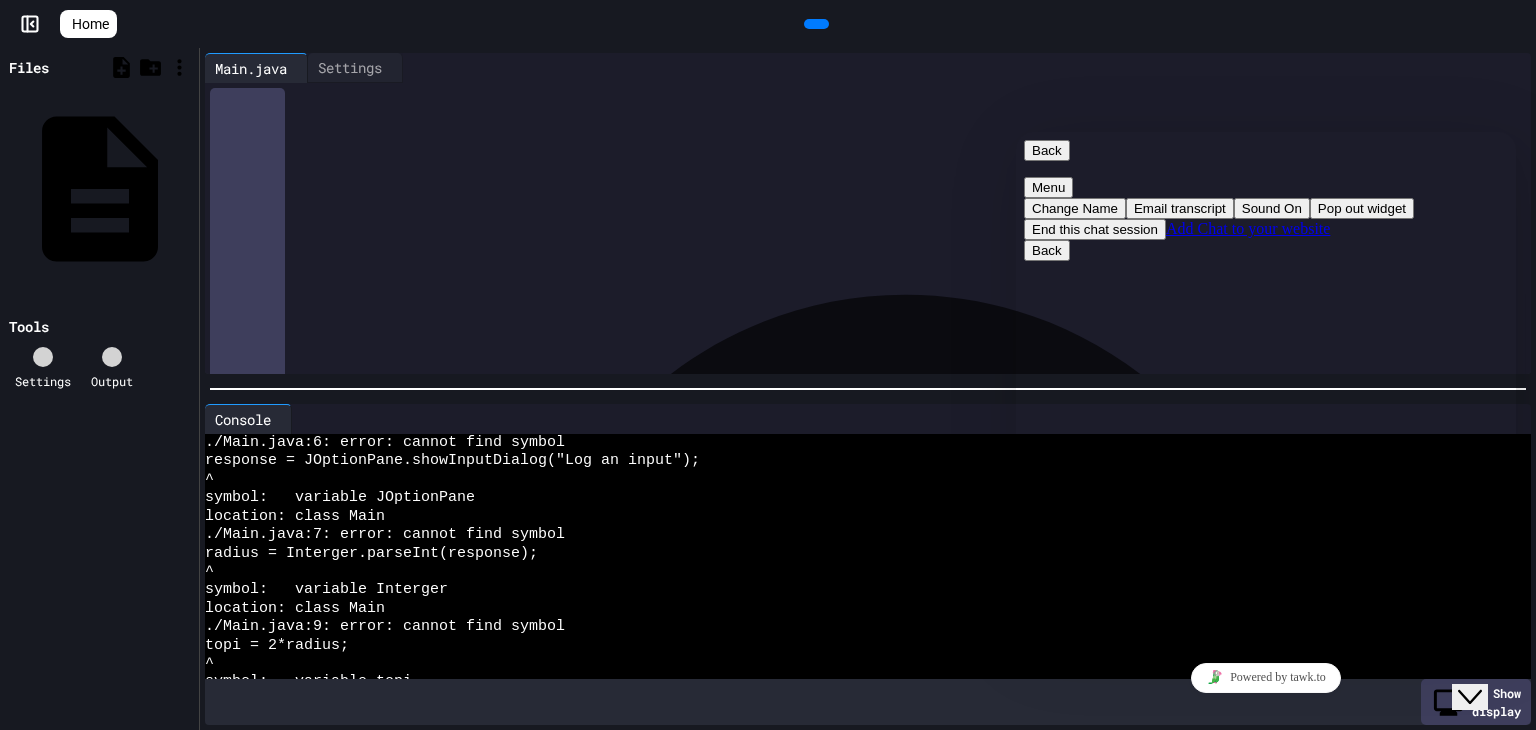 click on "Back" at bounding box center (1047, 150) 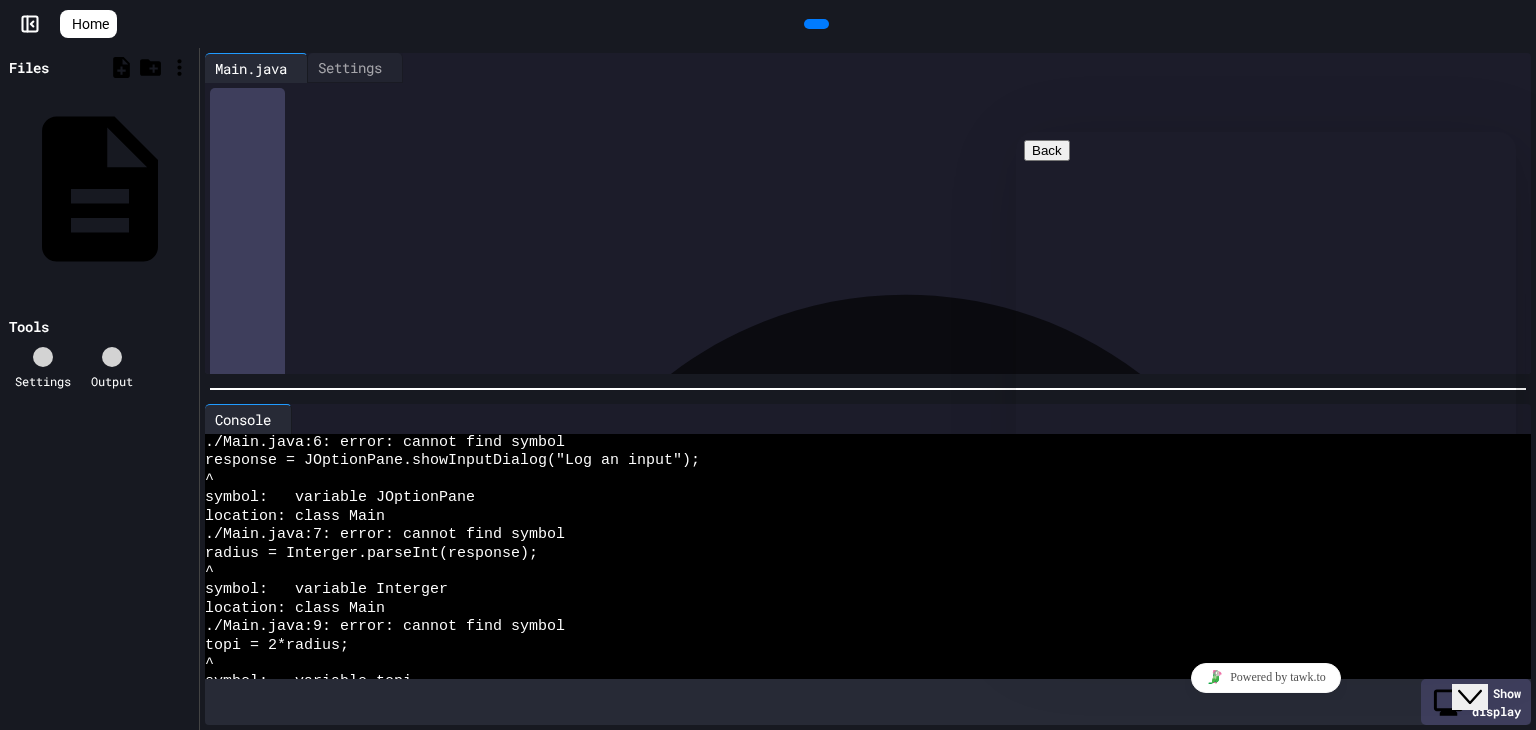 scroll, scrollTop: 0, scrollLeft: 0, axis: both 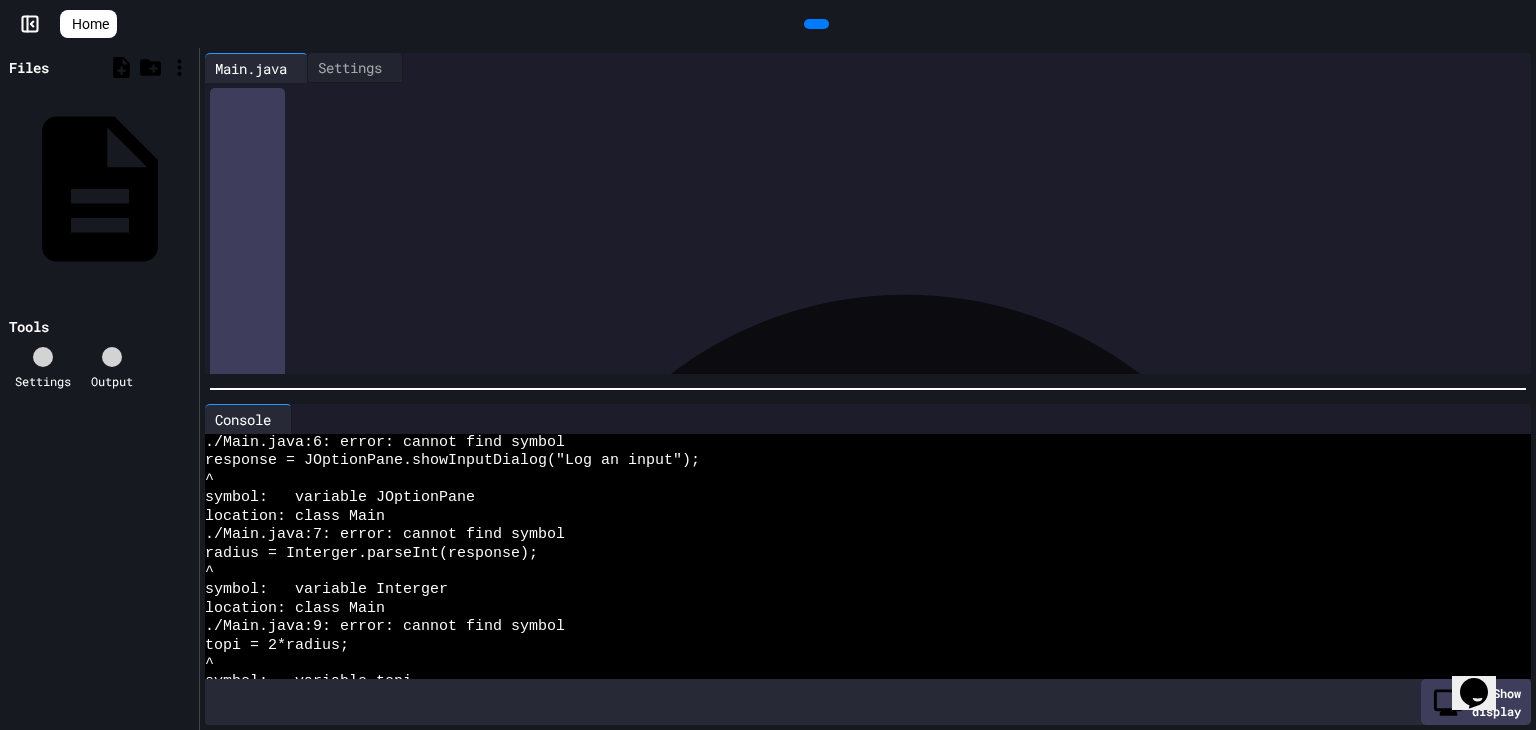 click on "**********" at bounding box center (884, 207) 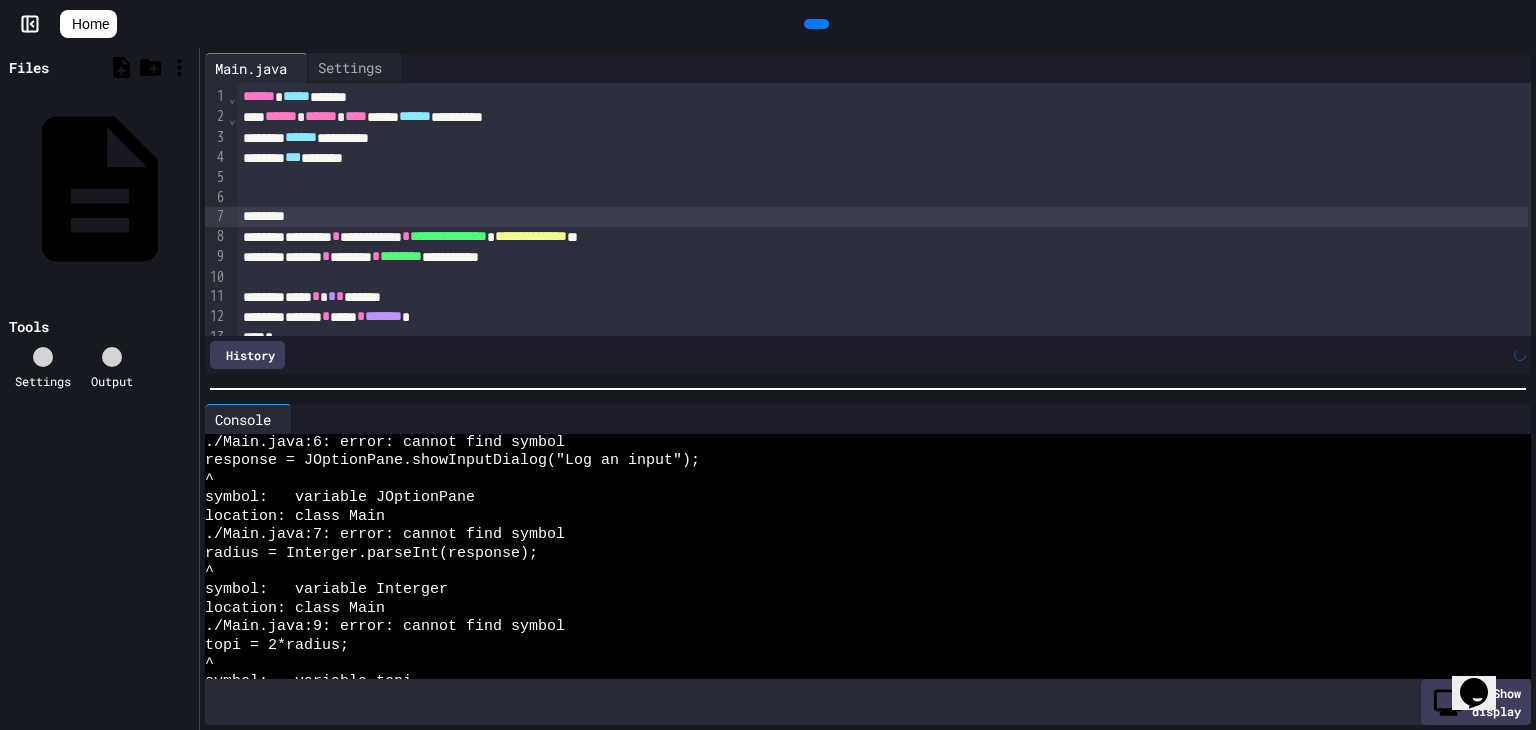 click at bounding box center (884, 178) 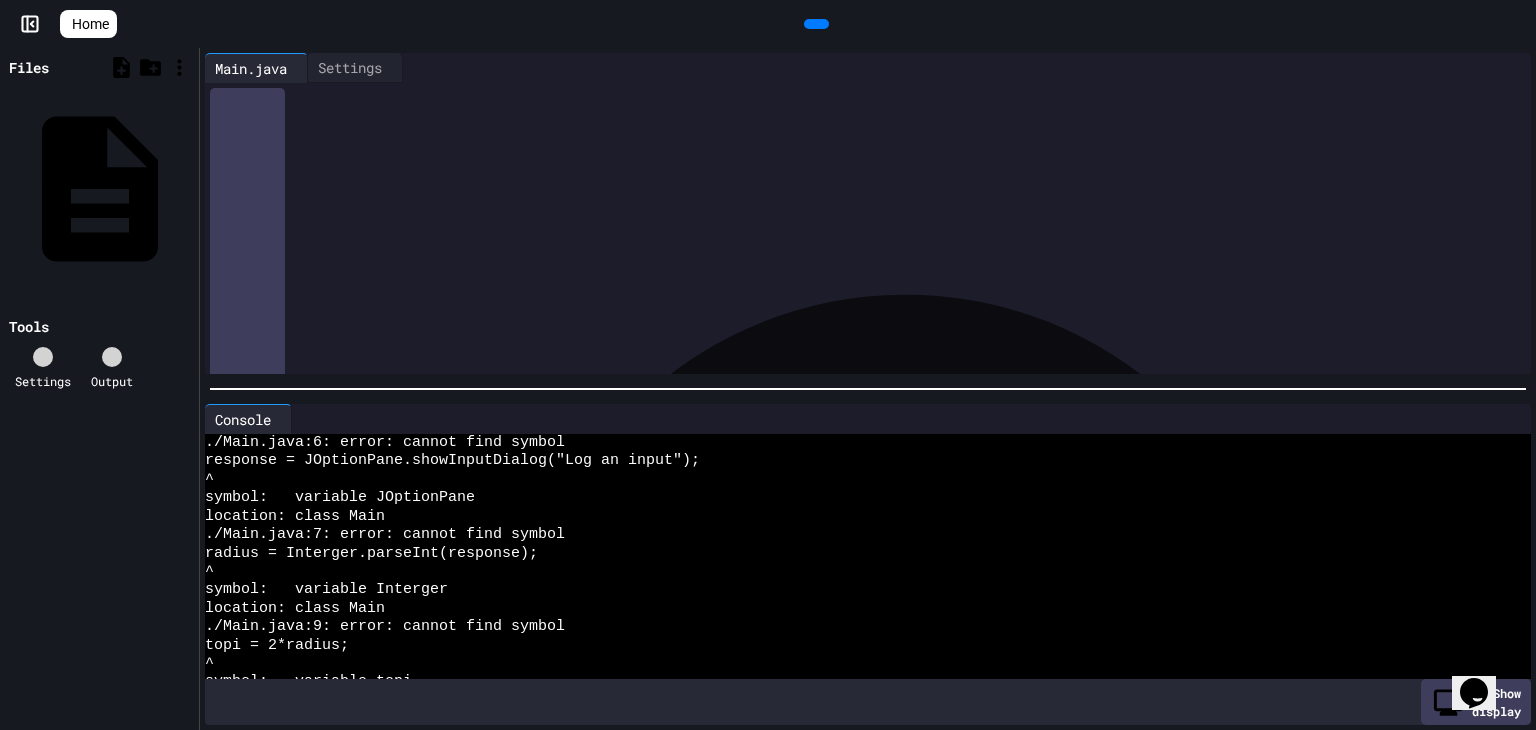 scroll, scrollTop: 0, scrollLeft: 0, axis: both 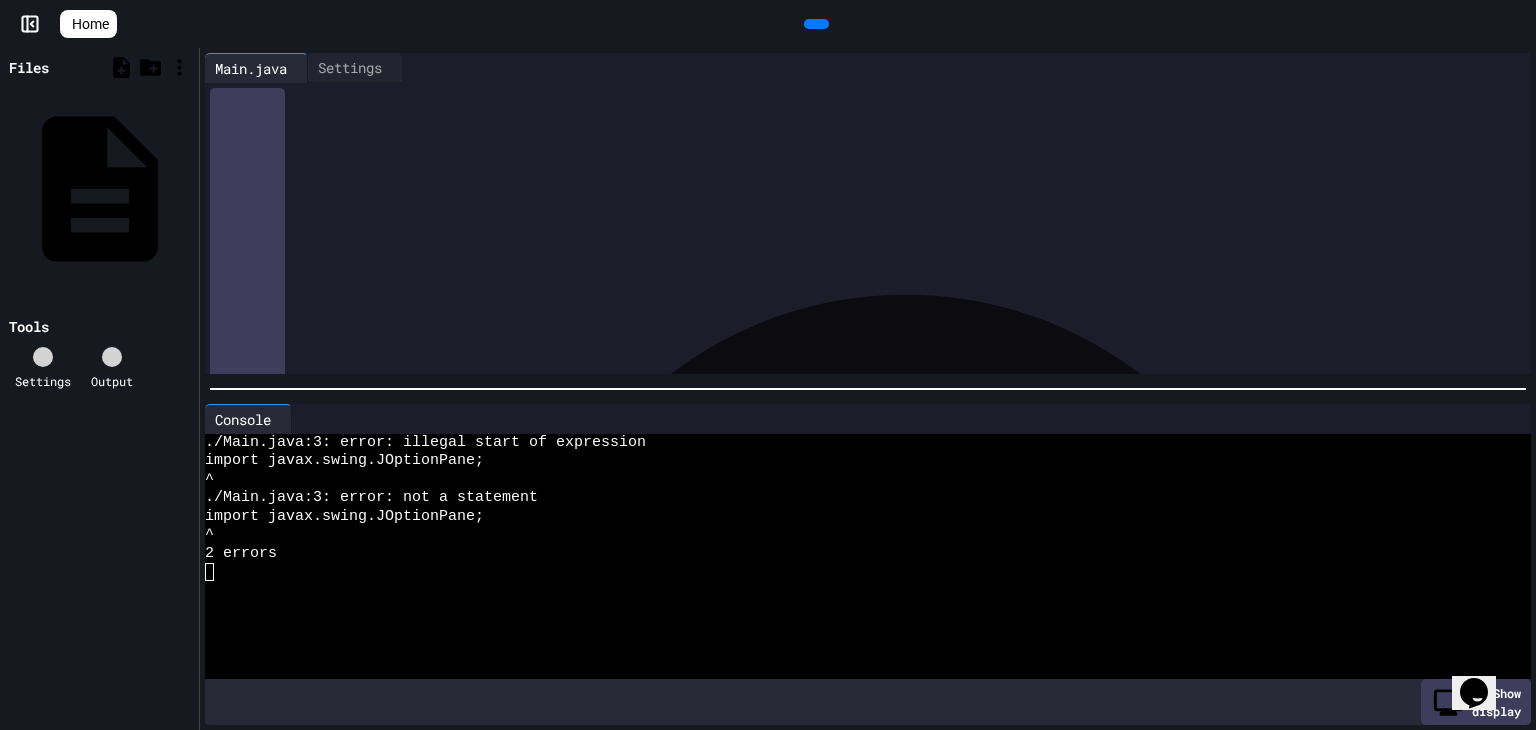 drag, startPoint x: 561, startPoint y: 136, endPoint x: 298, endPoint y: 132, distance: 263.03043 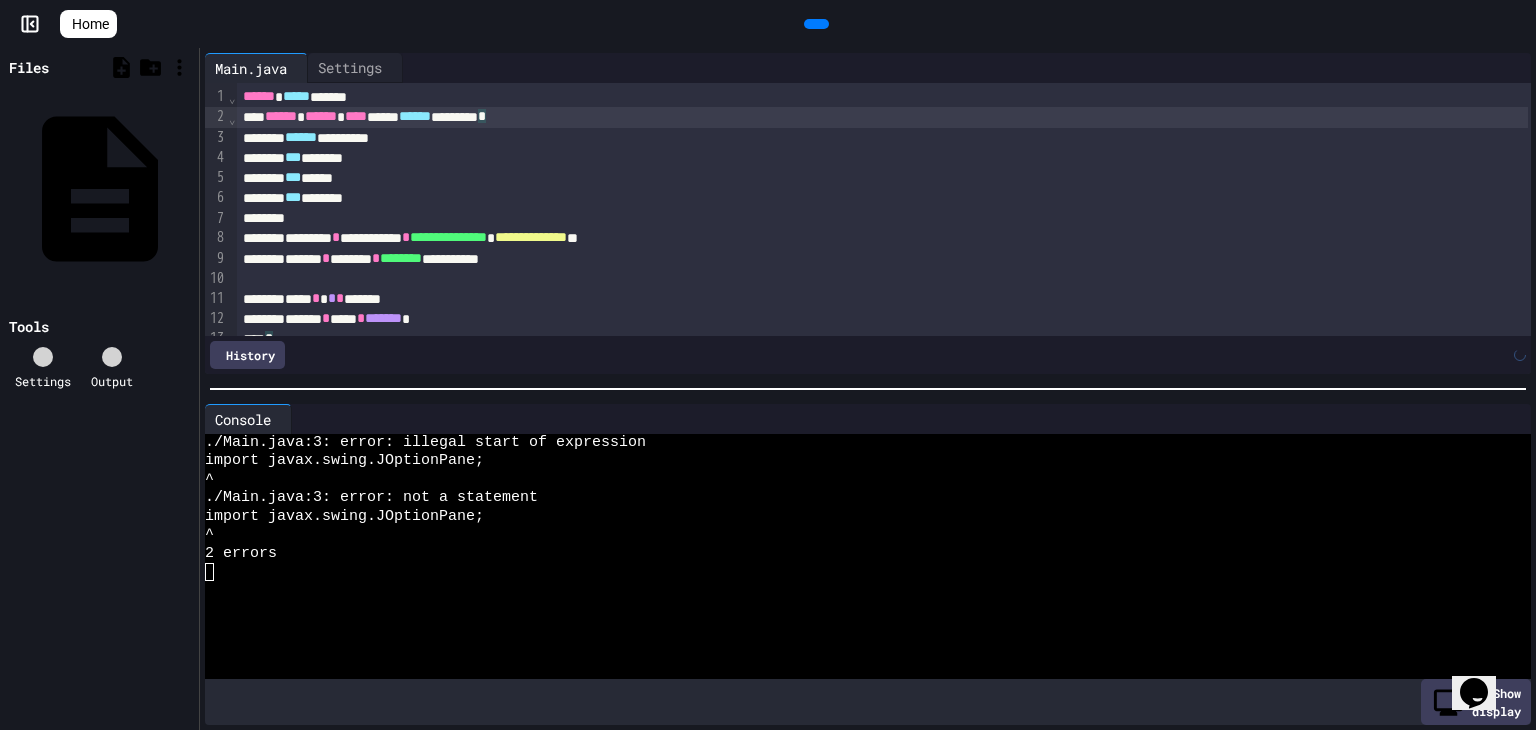 click on "******   ***** ******" at bounding box center [882, 97] 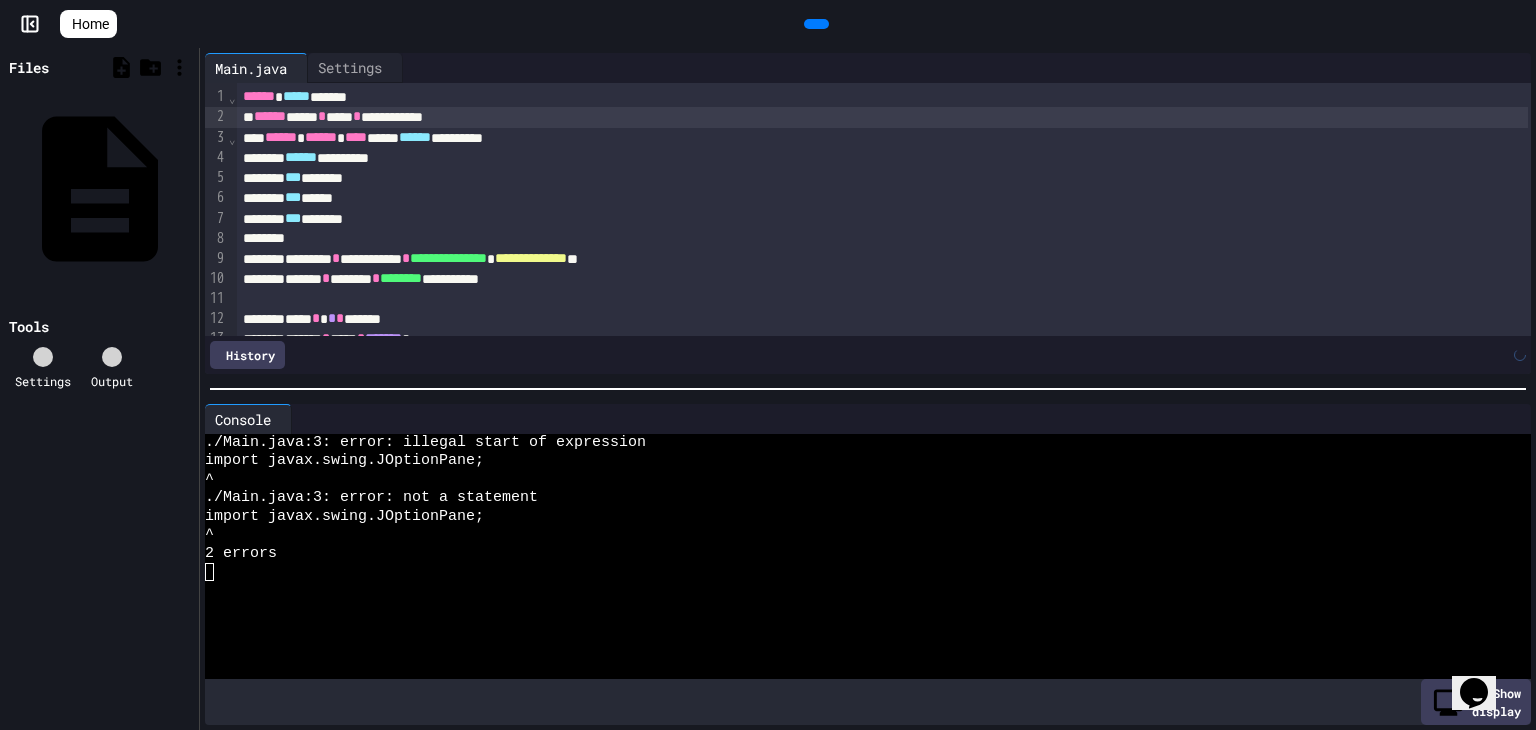 click at bounding box center (816, 24) 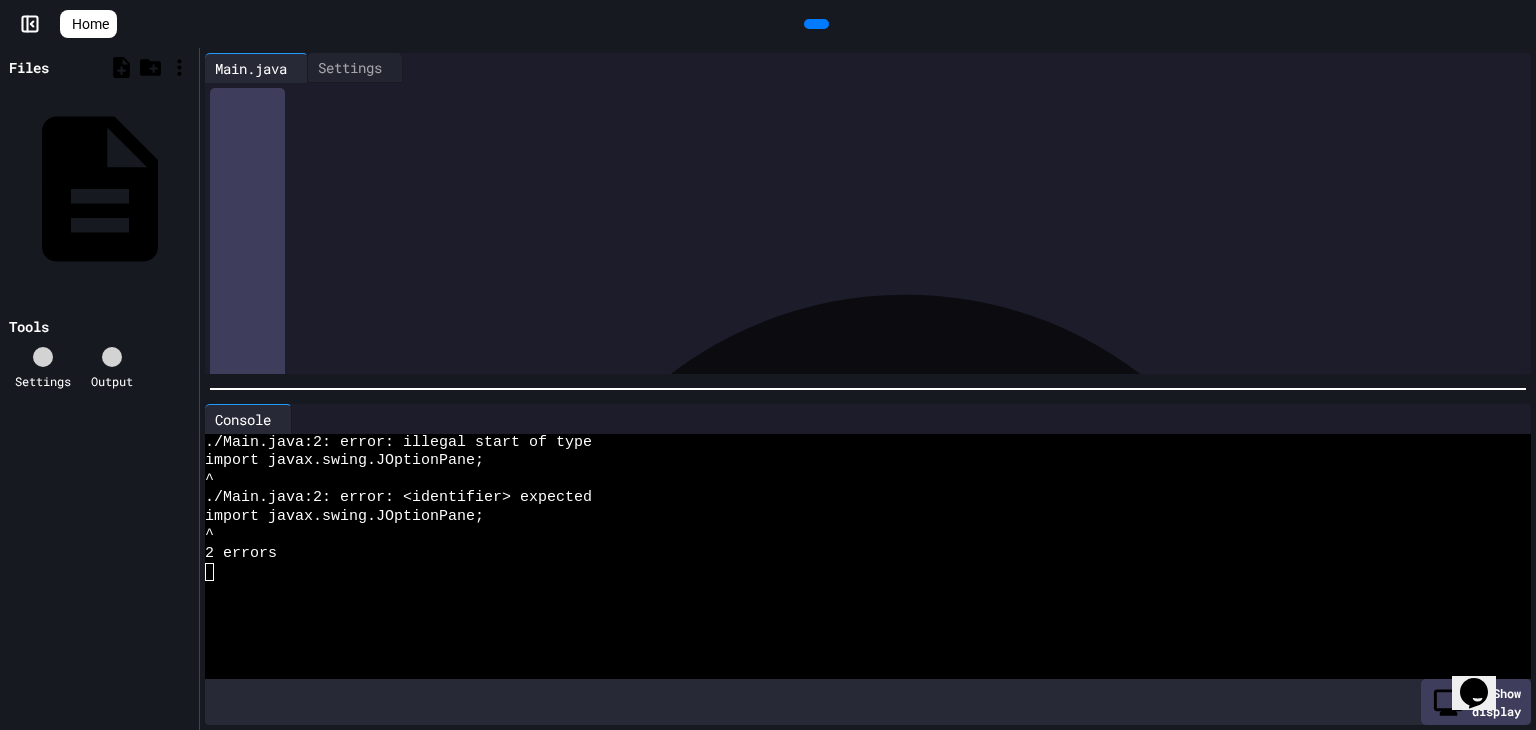 drag, startPoint x: 559, startPoint y: 116, endPoint x: 211, endPoint y: 117, distance: 348.00143 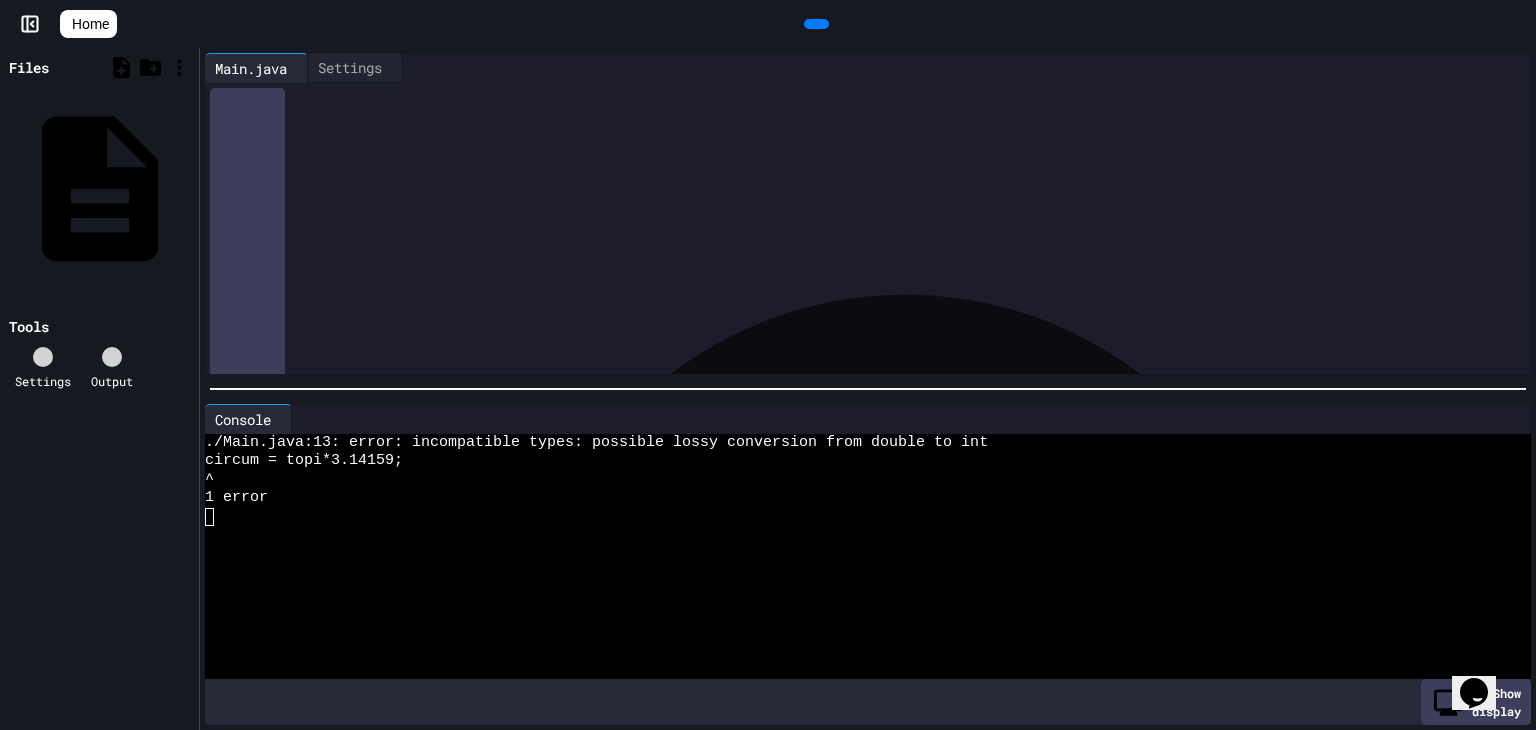 scroll, scrollTop: 56, scrollLeft: 0, axis: vertical 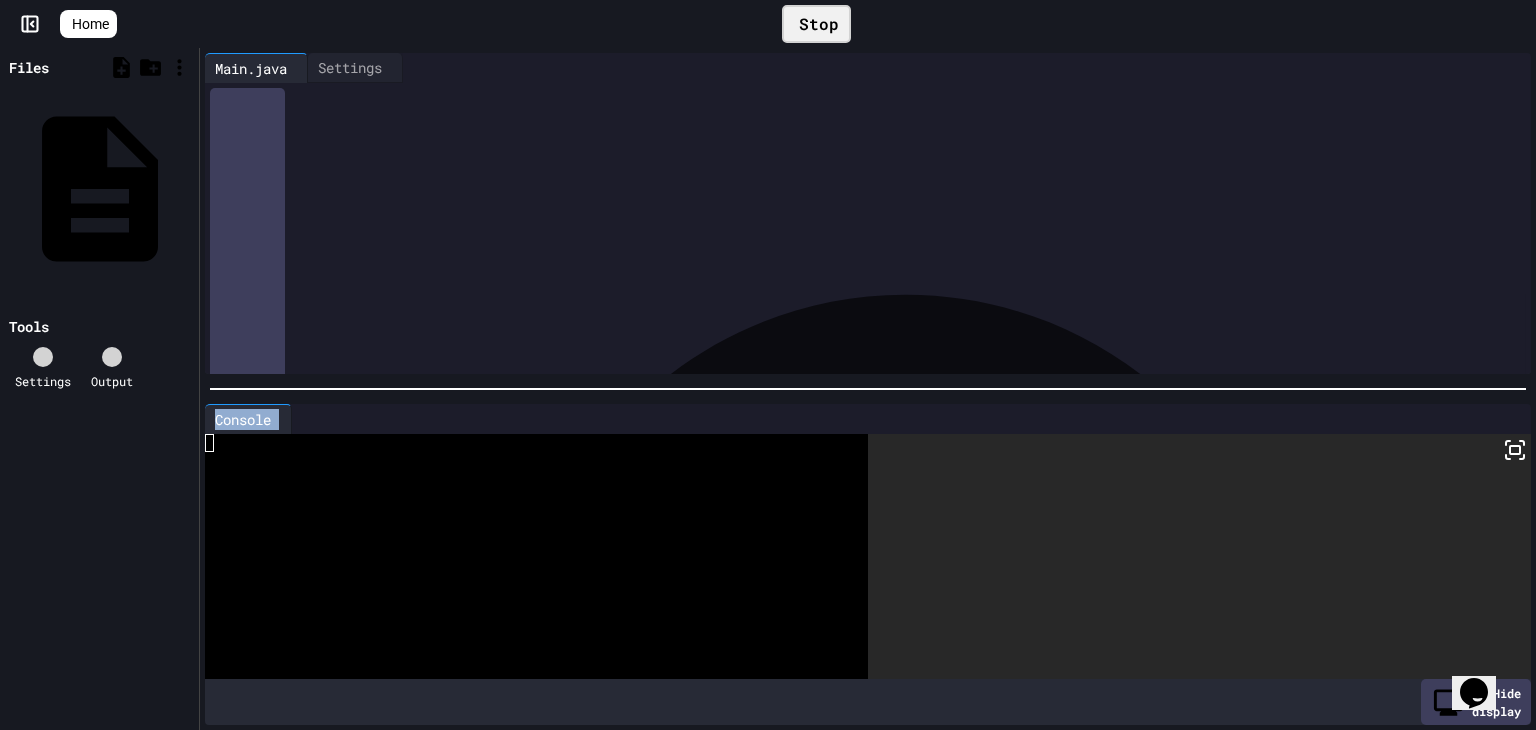 drag, startPoint x: 1502, startPoint y: 450, endPoint x: 1388, endPoint y: 392, distance: 127.90621 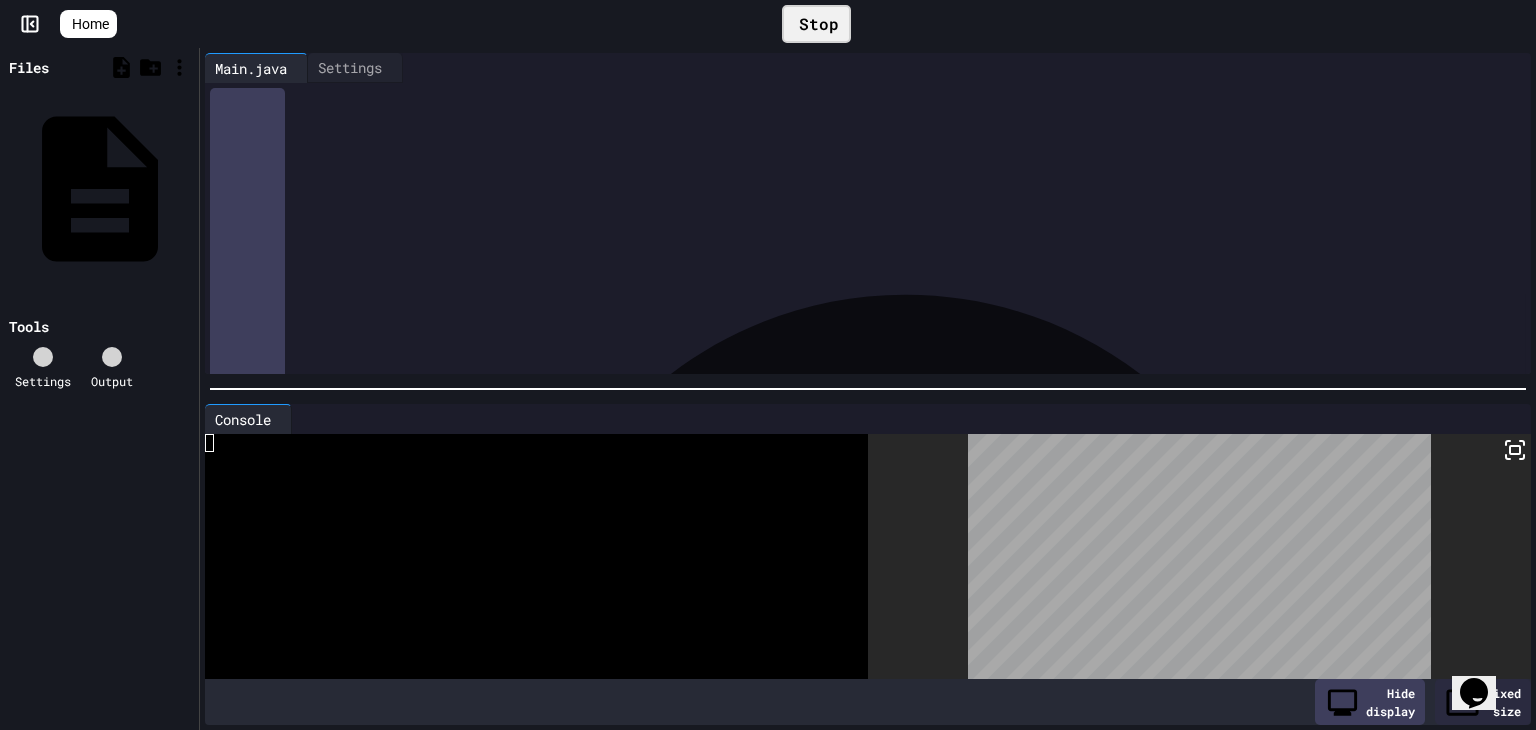 drag, startPoint x: 1517, startPoint y: 445, endPoint x: 1475, endPoint y: 446, distance: 42.0119 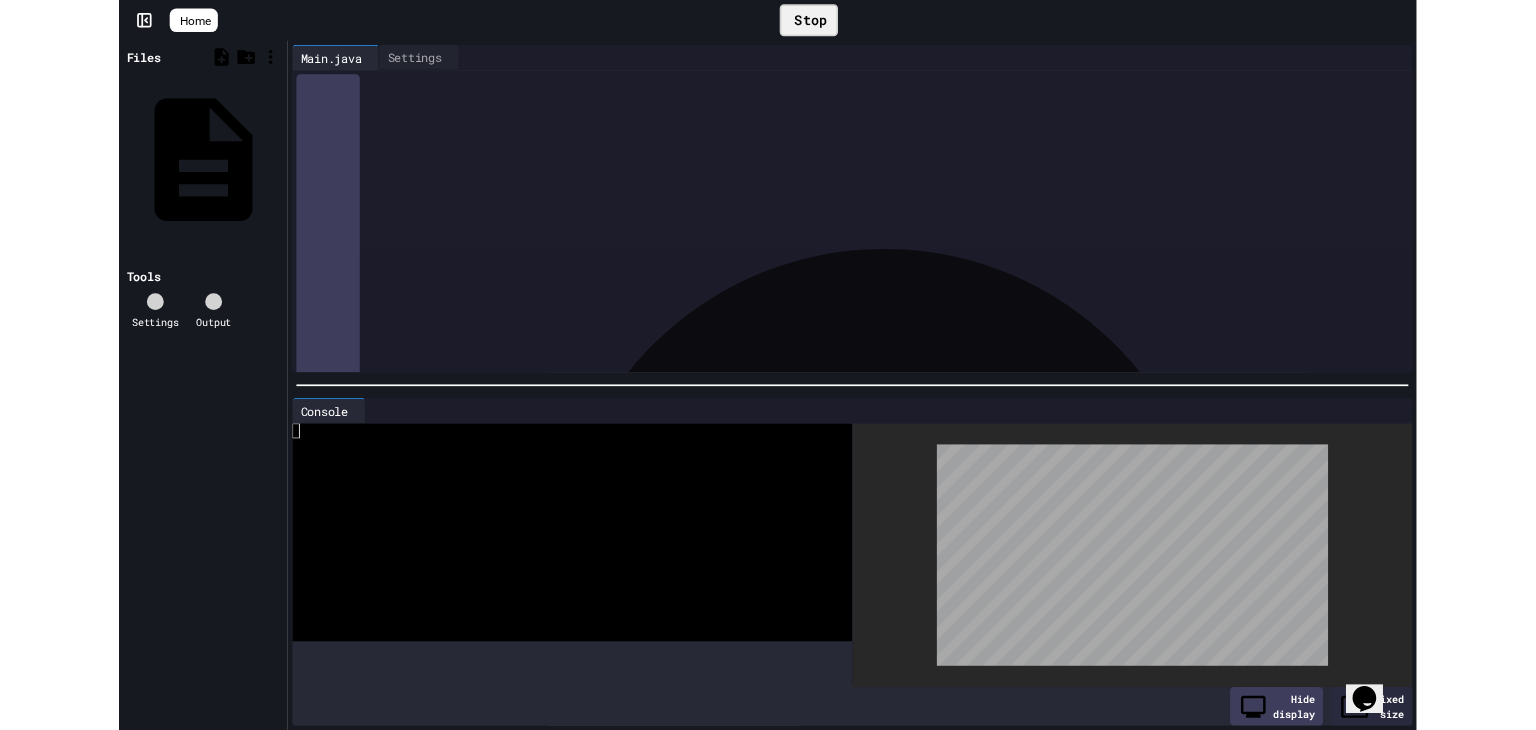 scroll, scrollTop: 0, scrollLeft: 0, axis: both 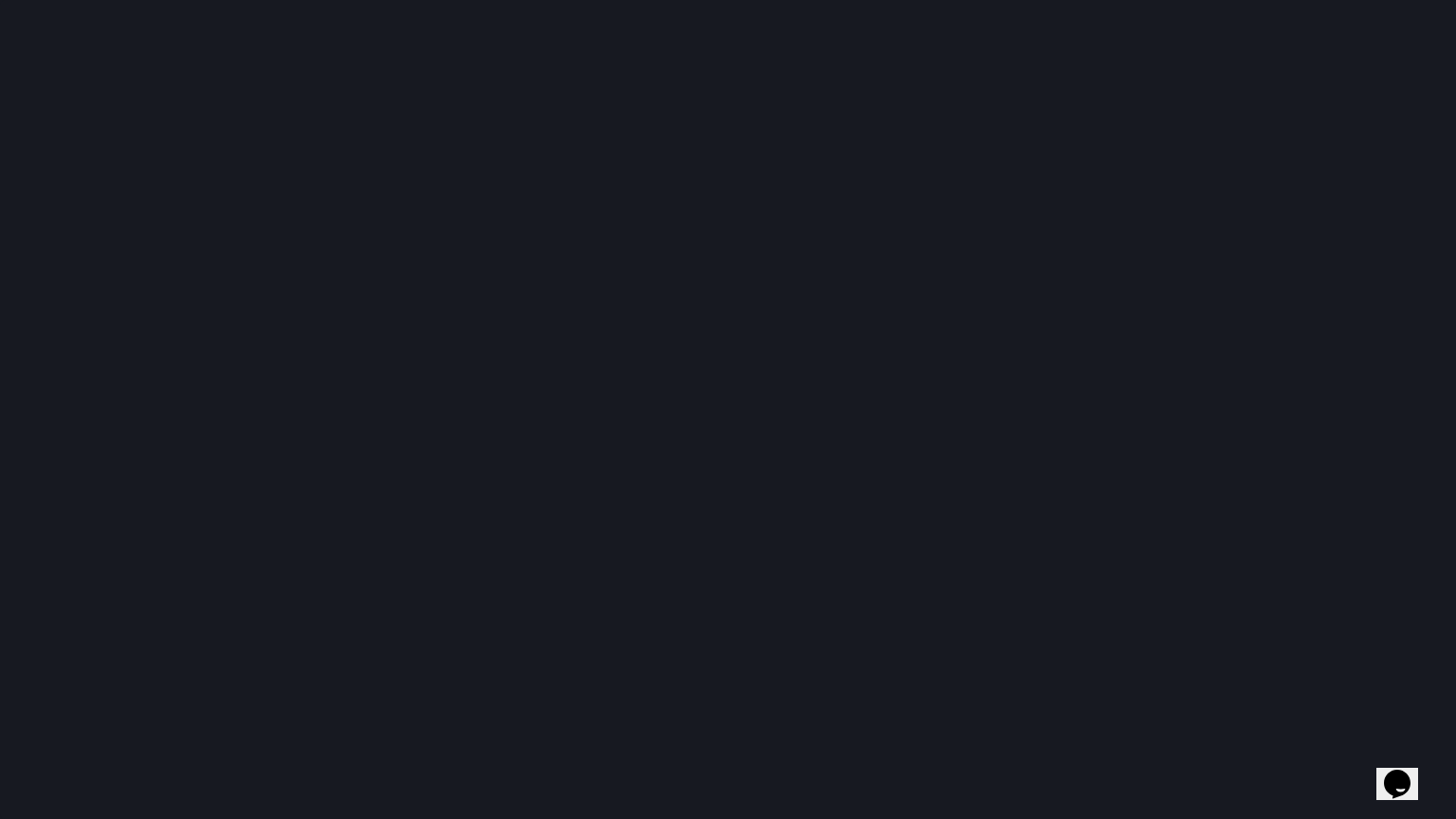 click 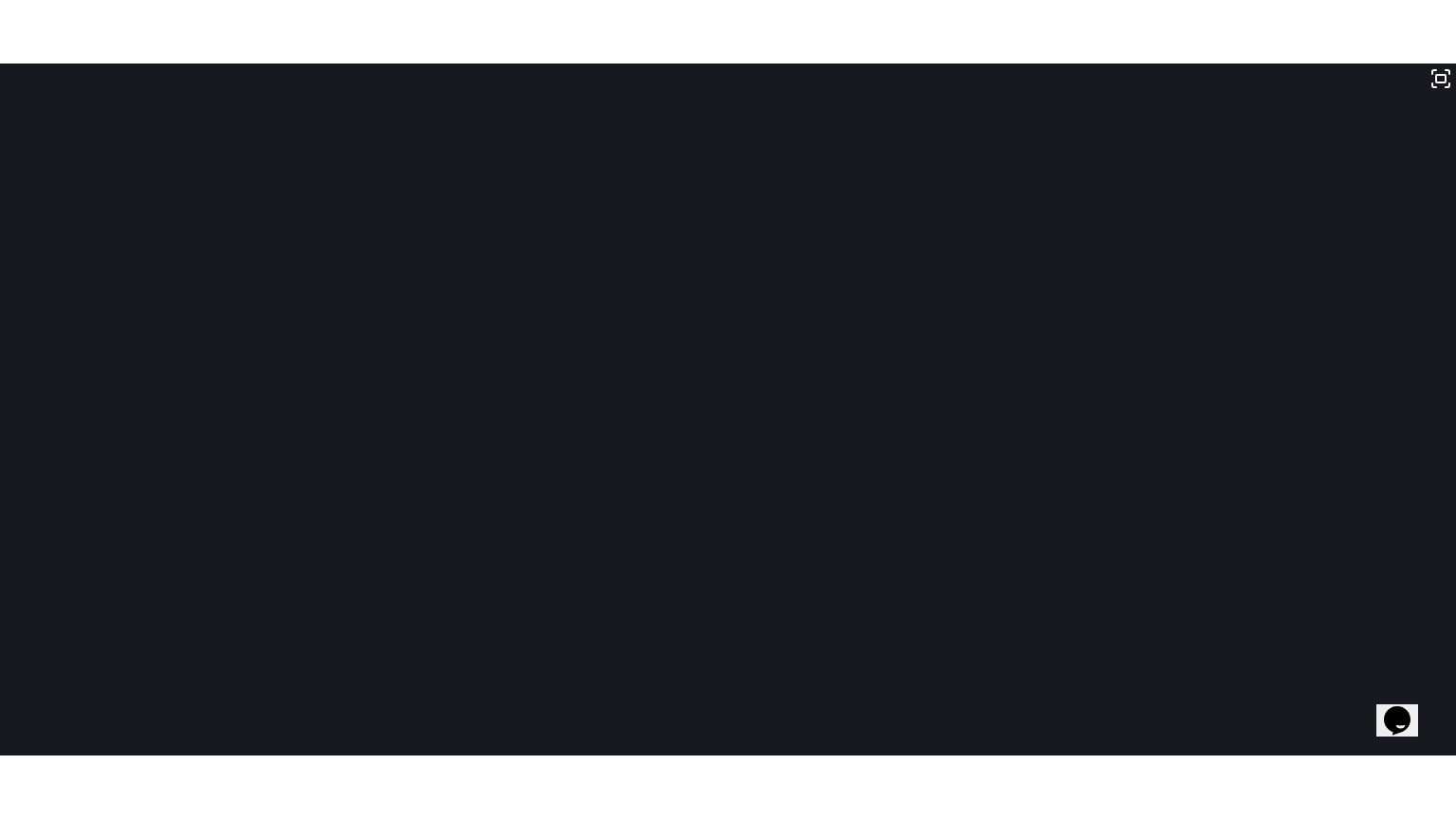scroll, scrollTop: 53, scrollLeft: 0, axis: vertical 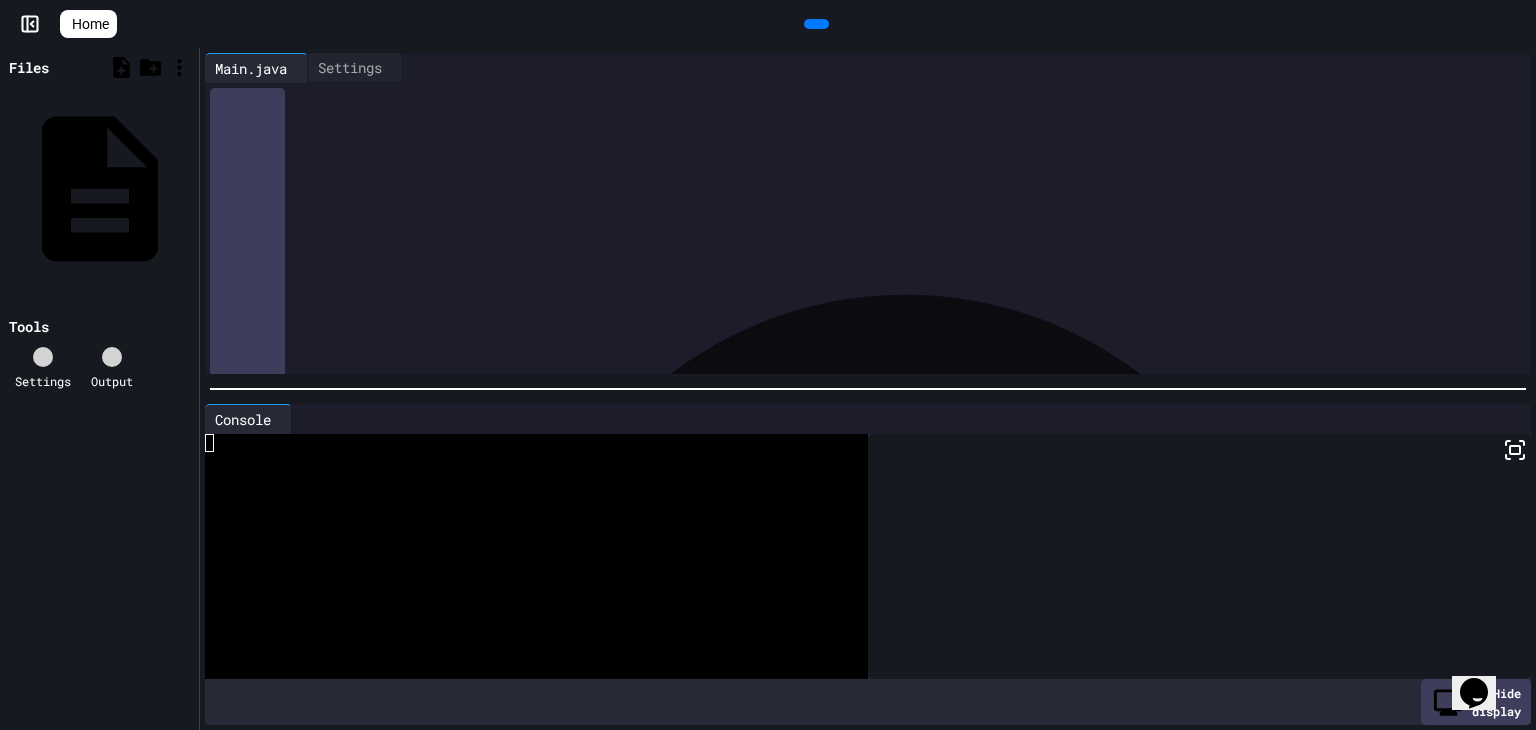 click 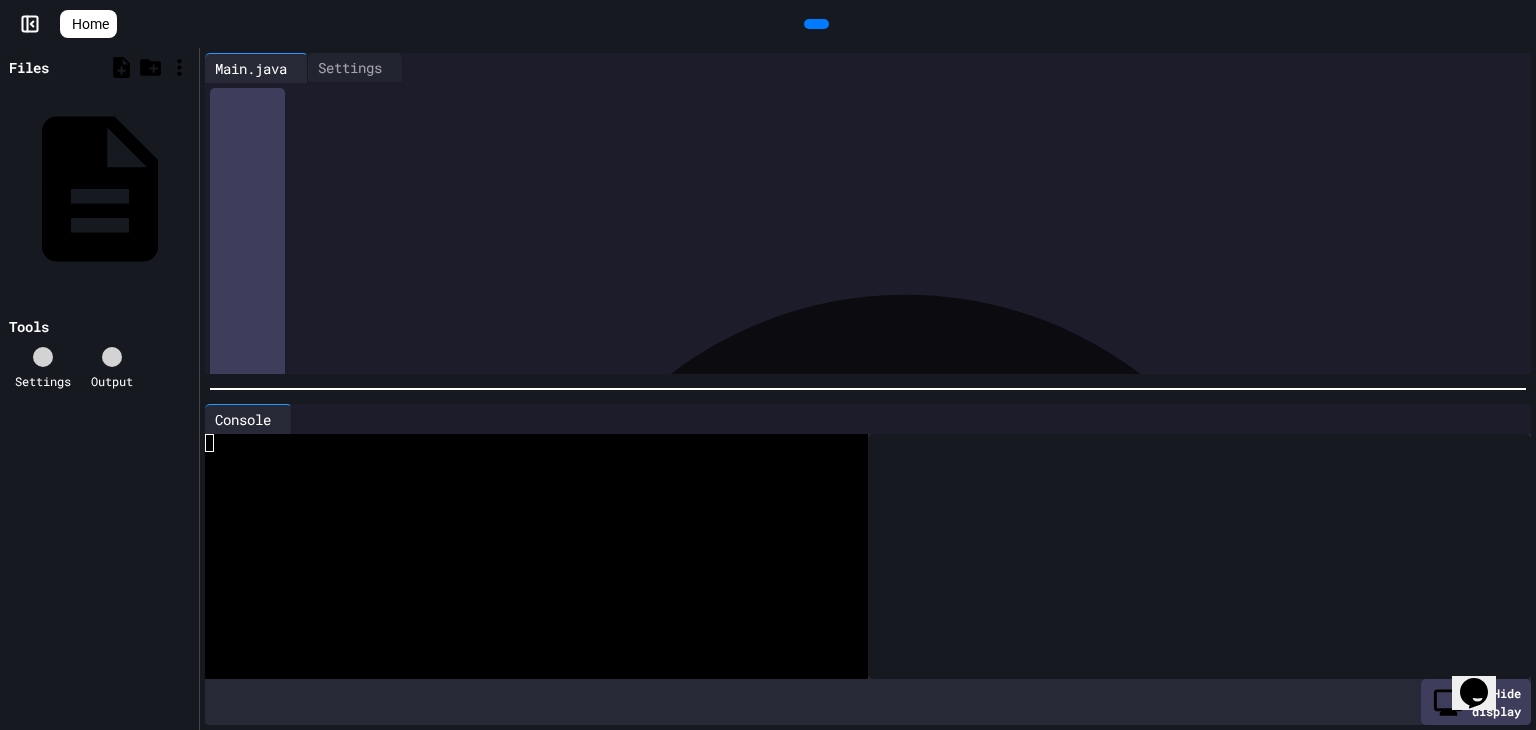 scroll, scrollTop: 0, scrollLeft: 0, axis: both 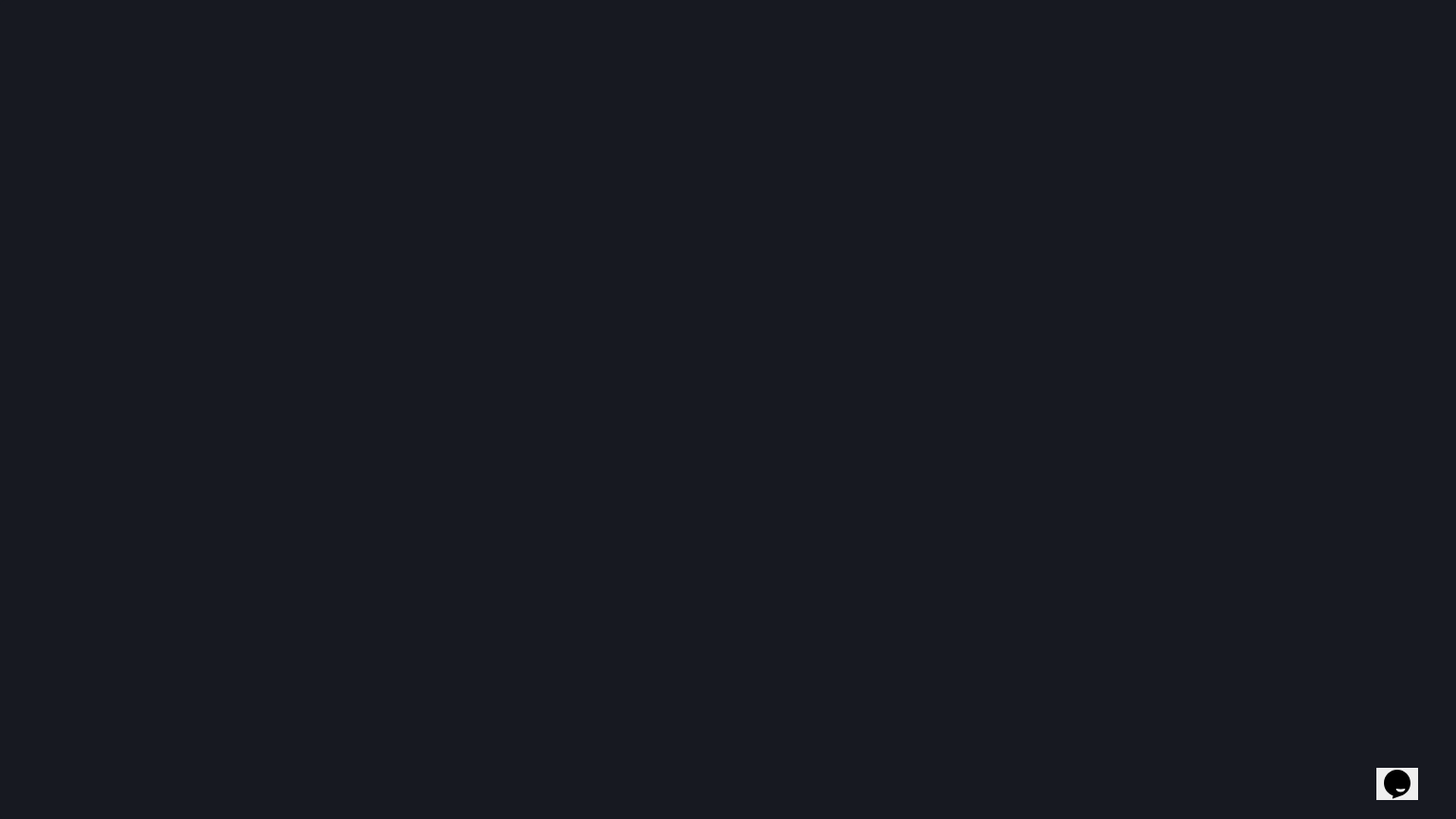 click at bounding box center (728, 410) 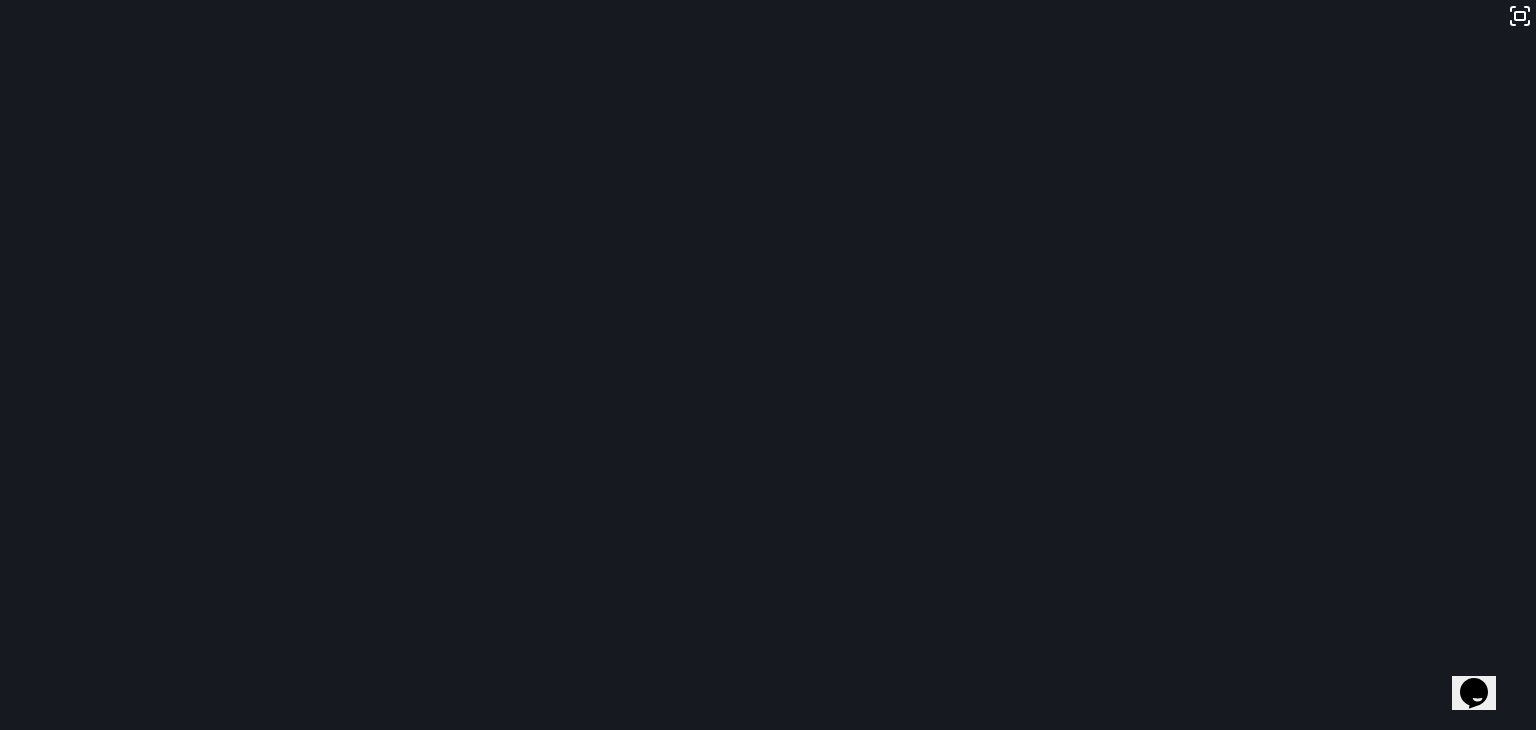 click 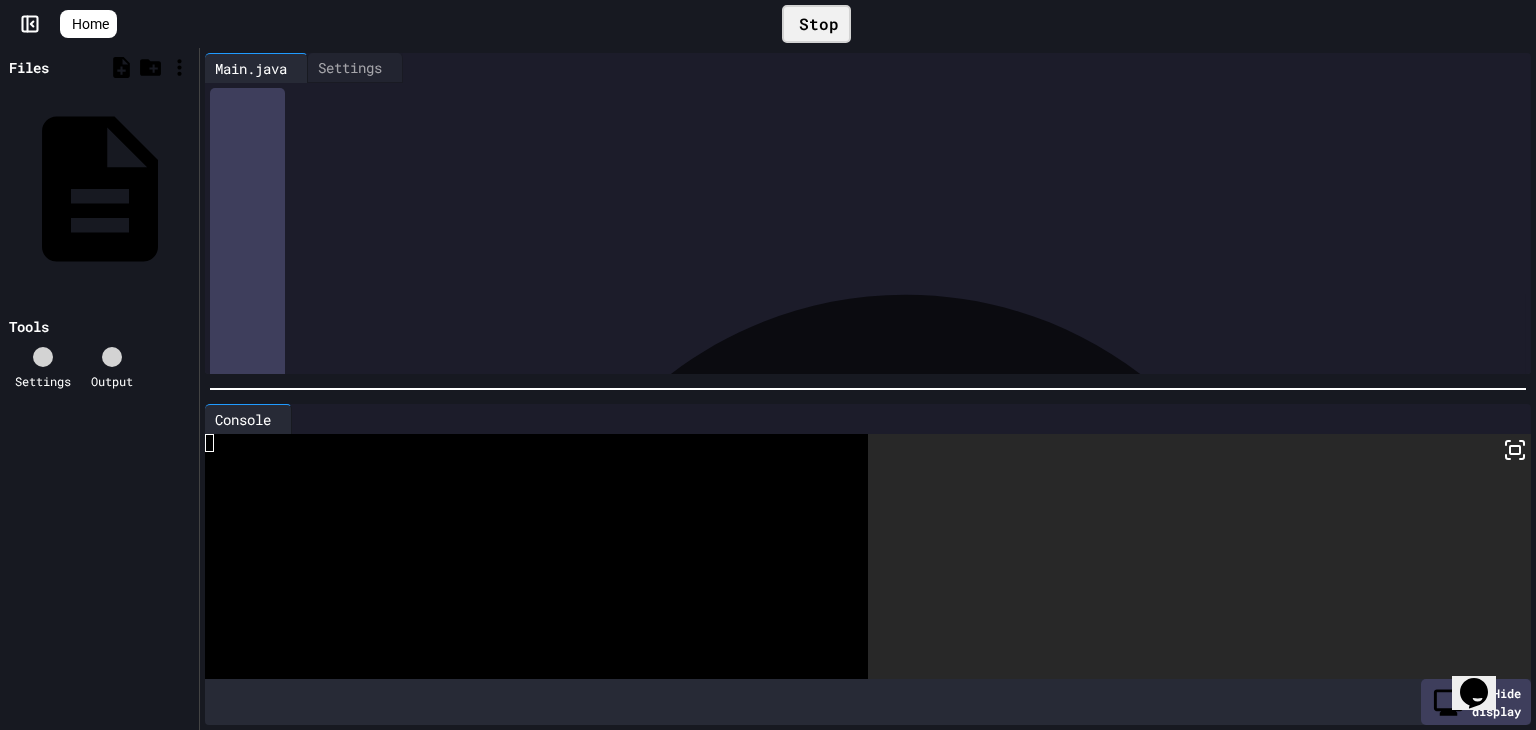 click 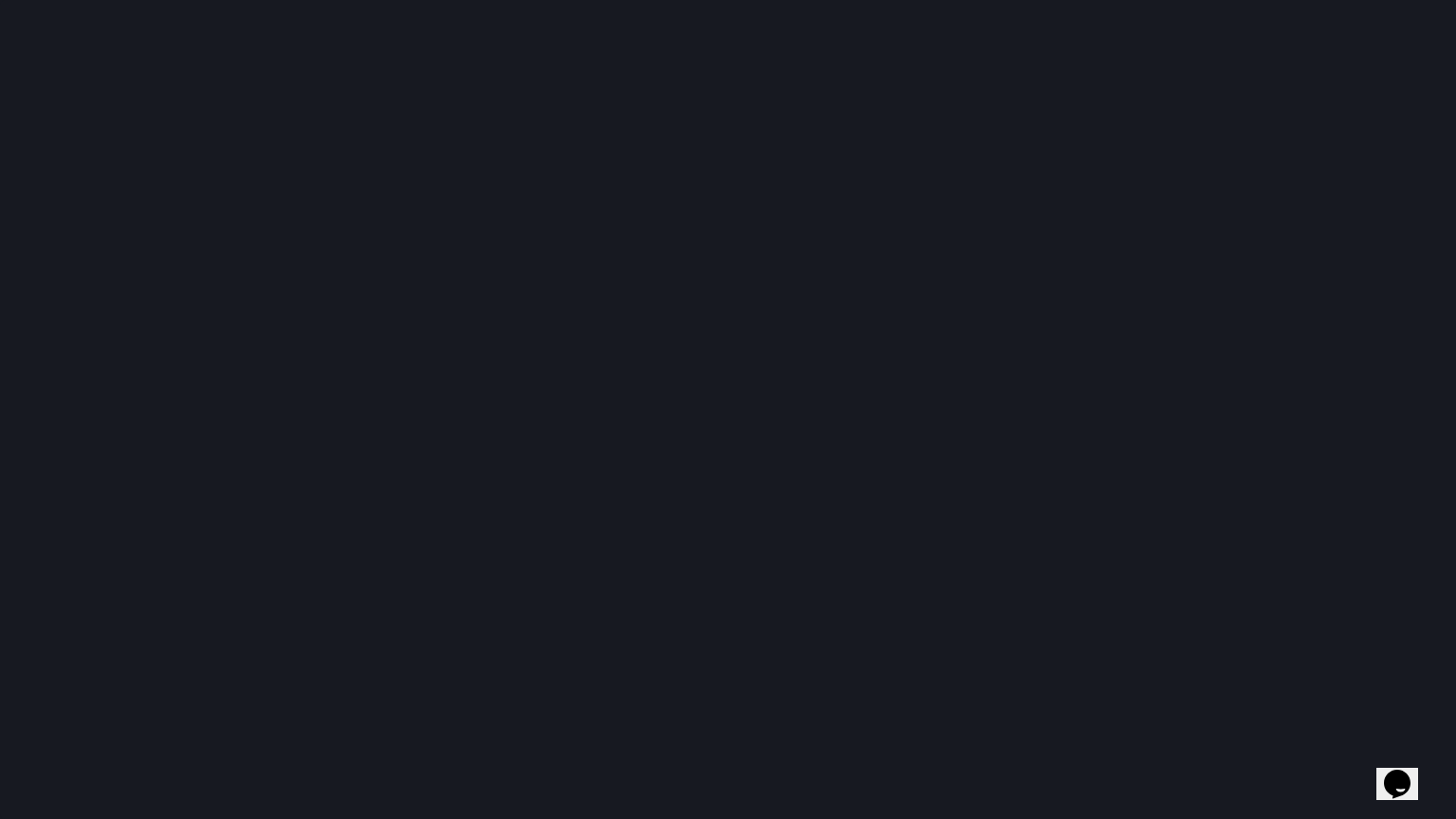 click at bounding box center (728, 410) 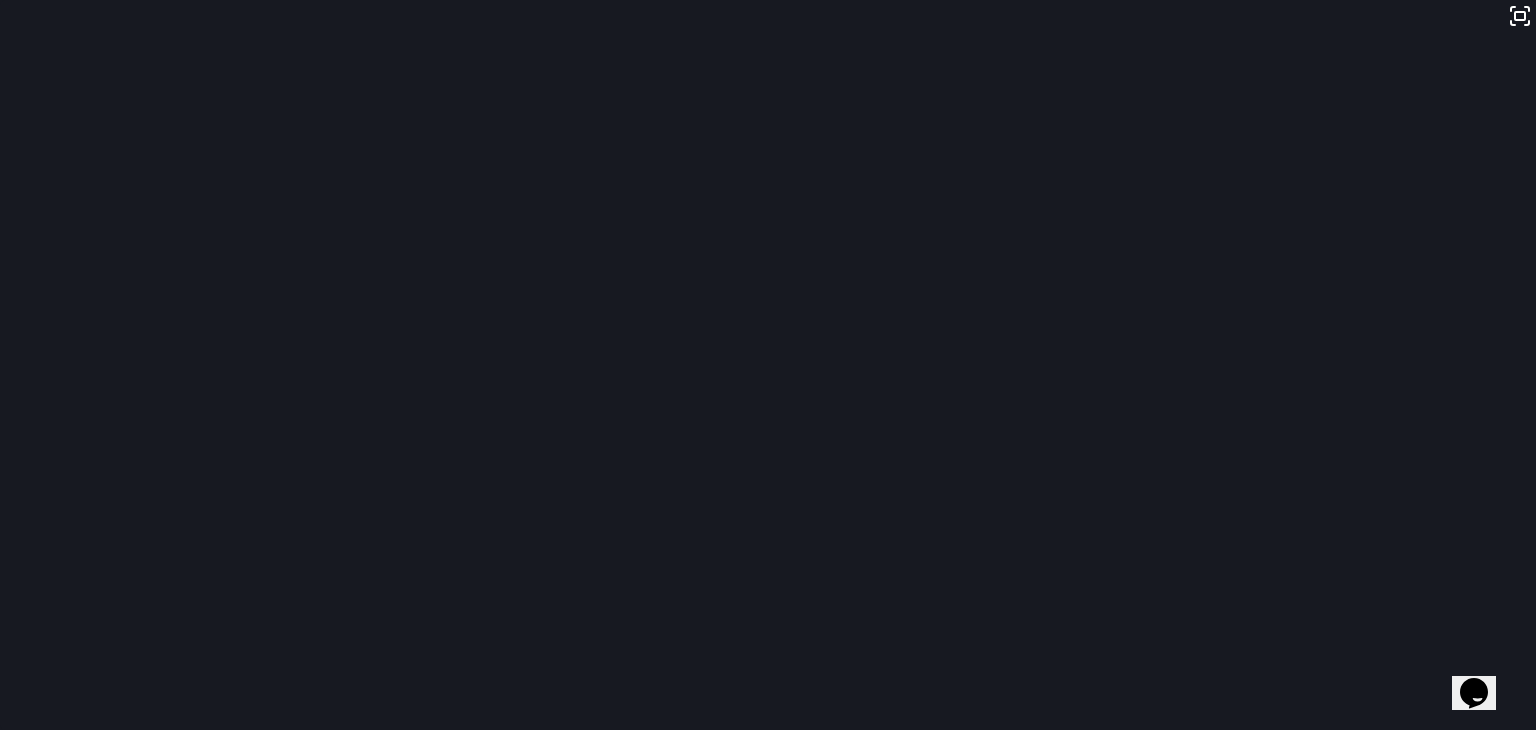 scroll, scrollTop: 56, scrollLeft: 0, axis: vertical 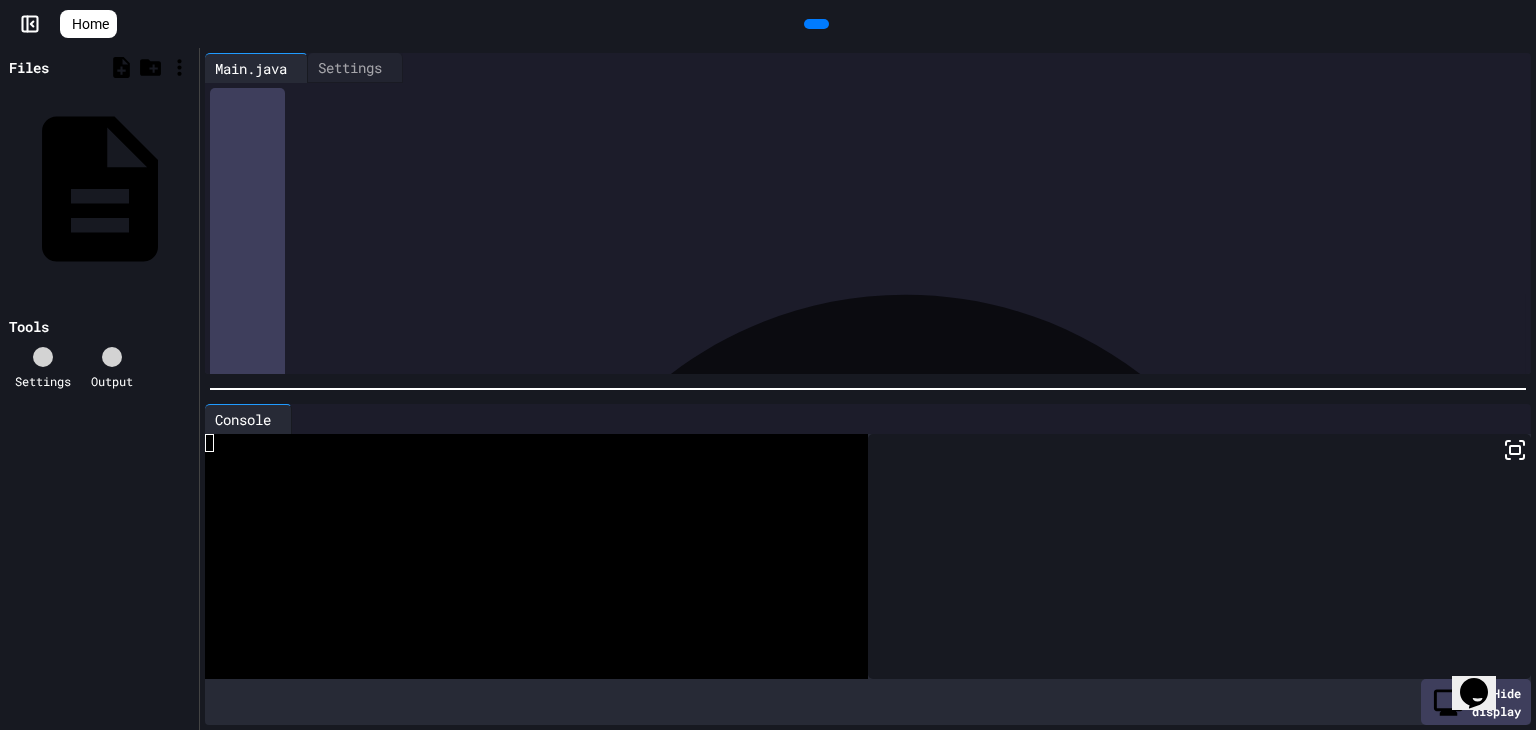 click on "**********" at bounding box center (882, 223) 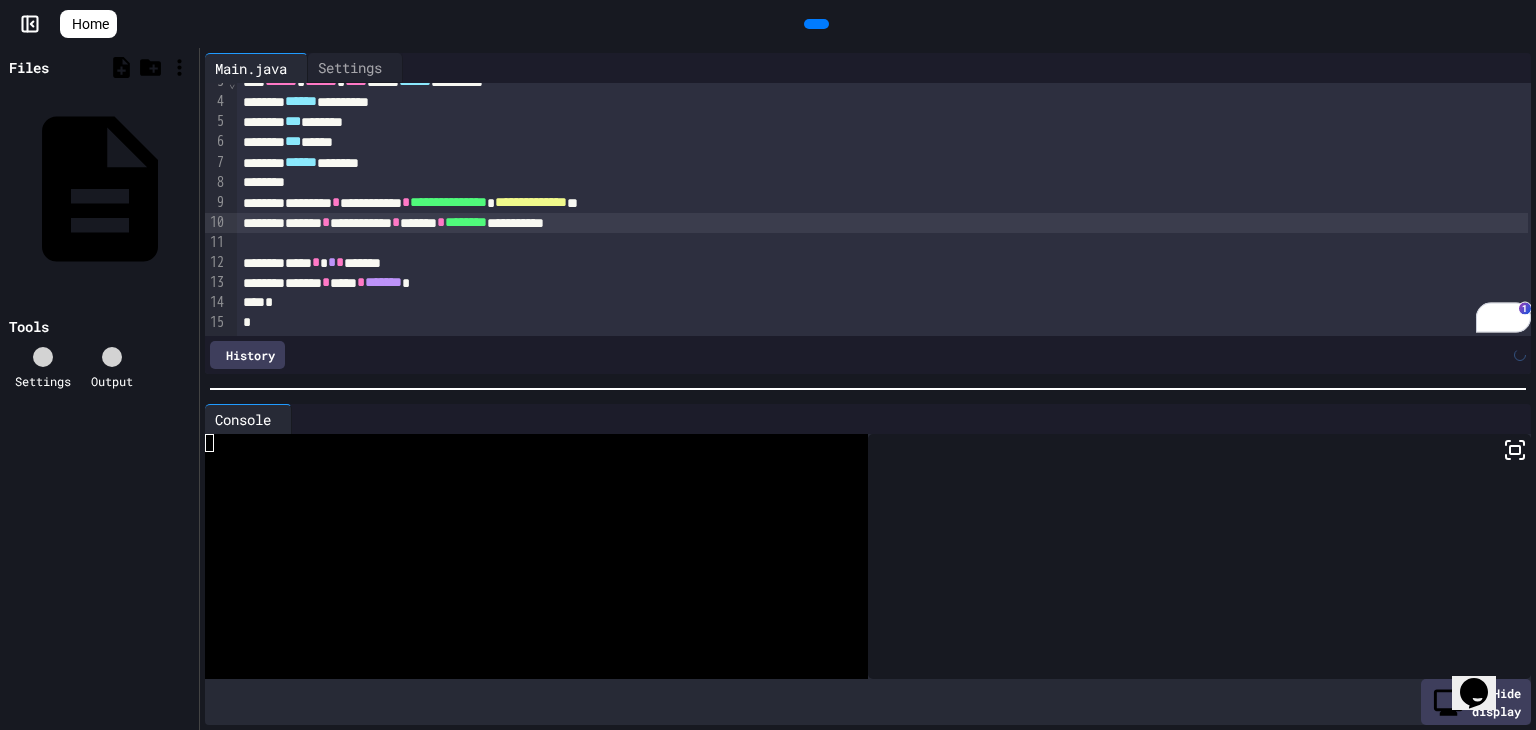 click 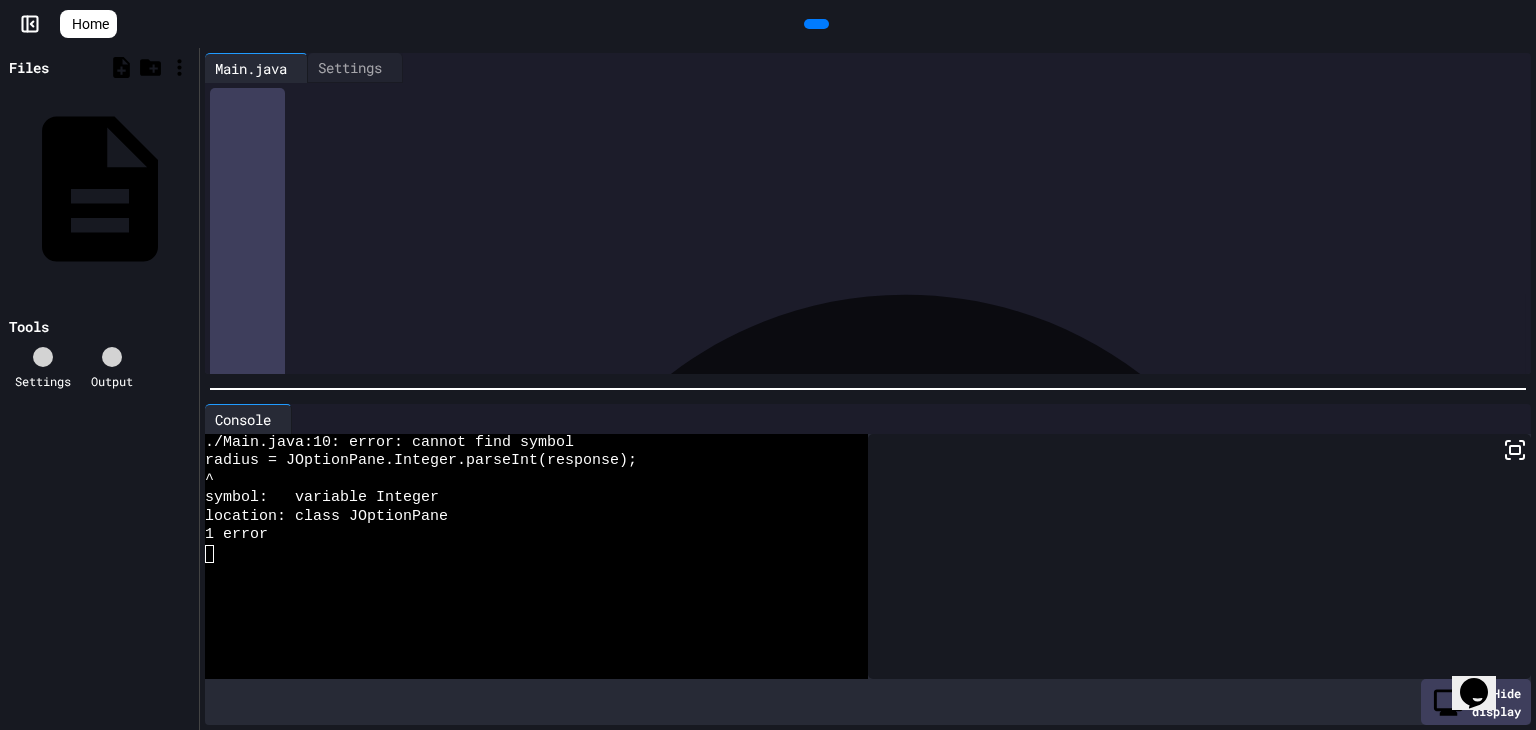 click on "**********" at bounding box center [882, 223] 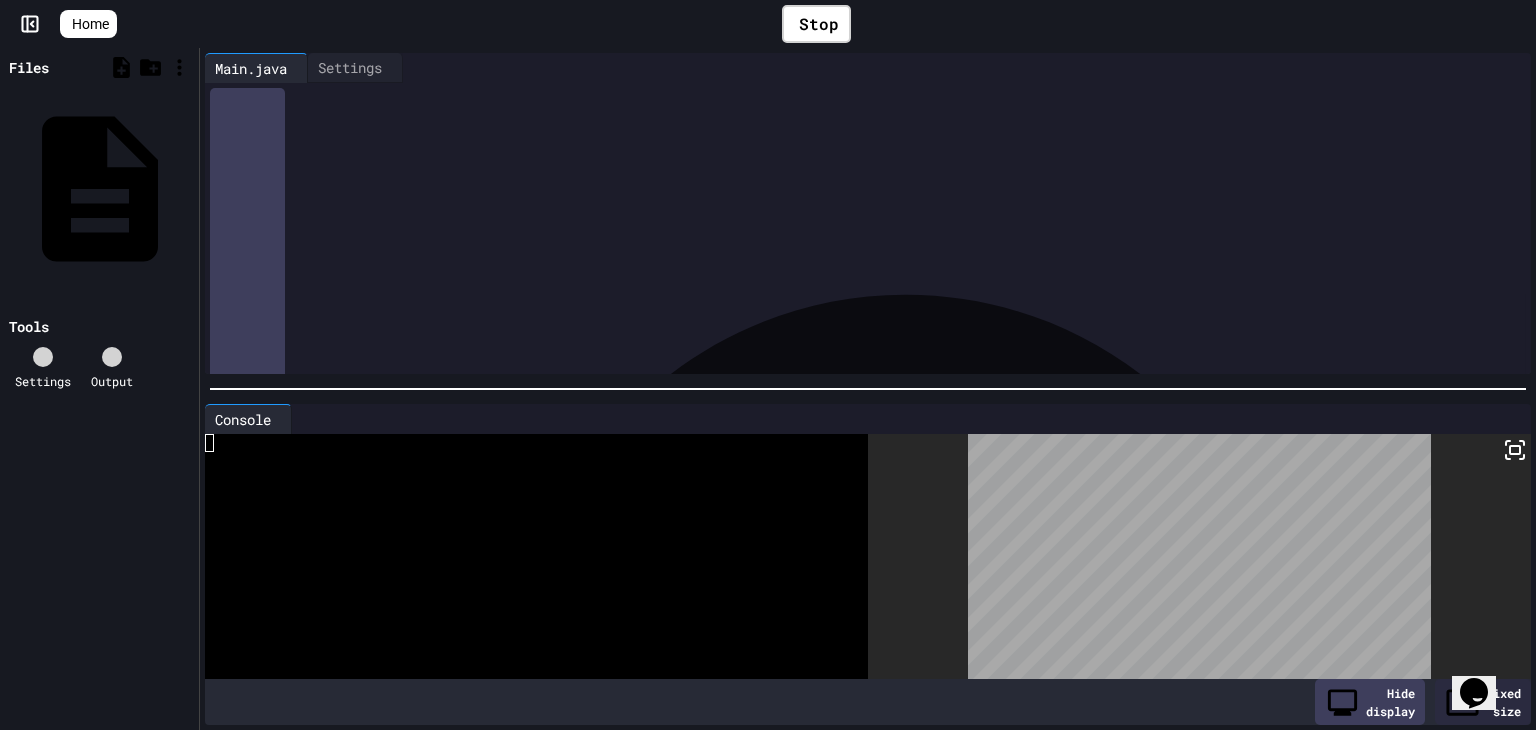 click 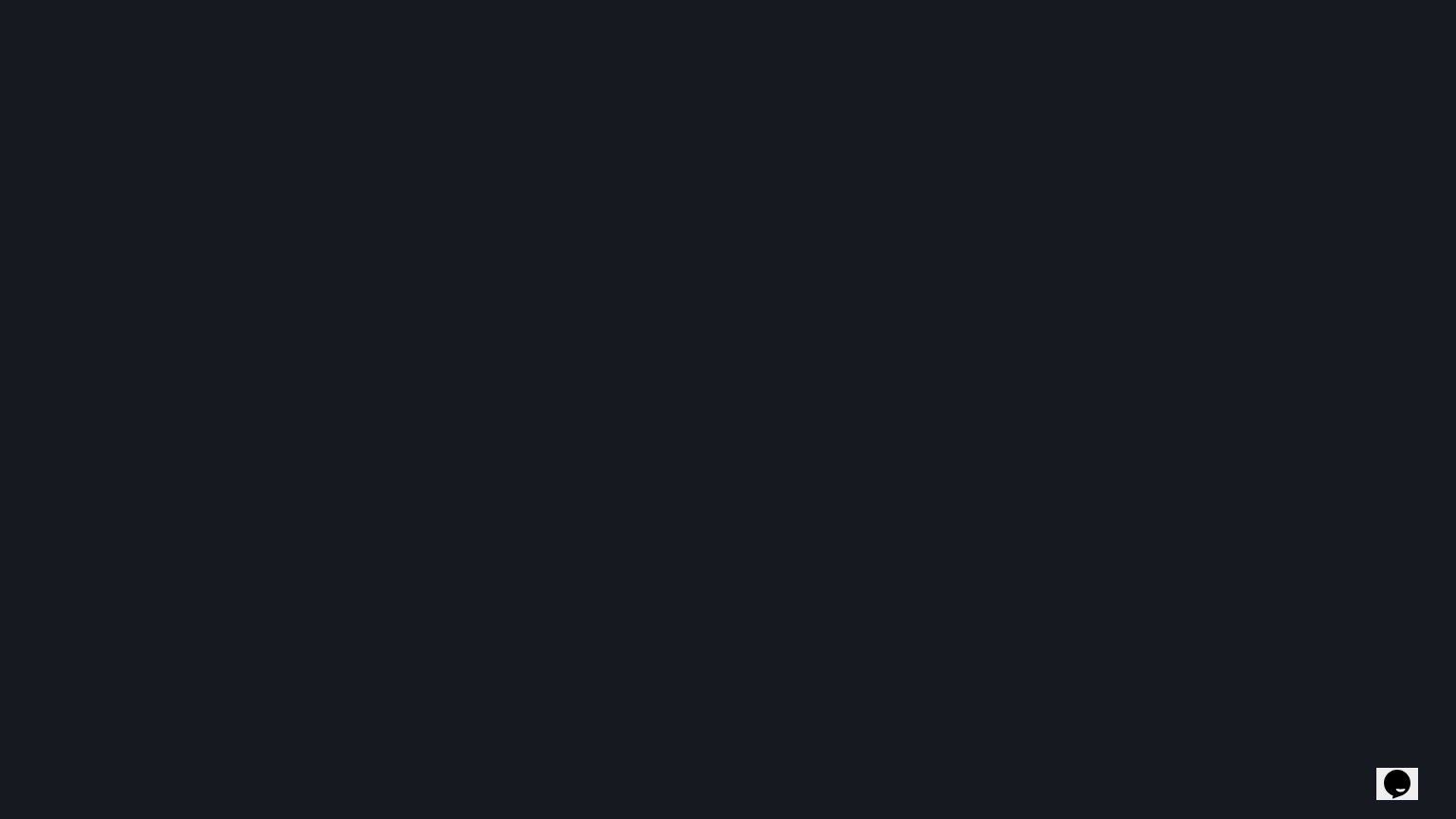 click 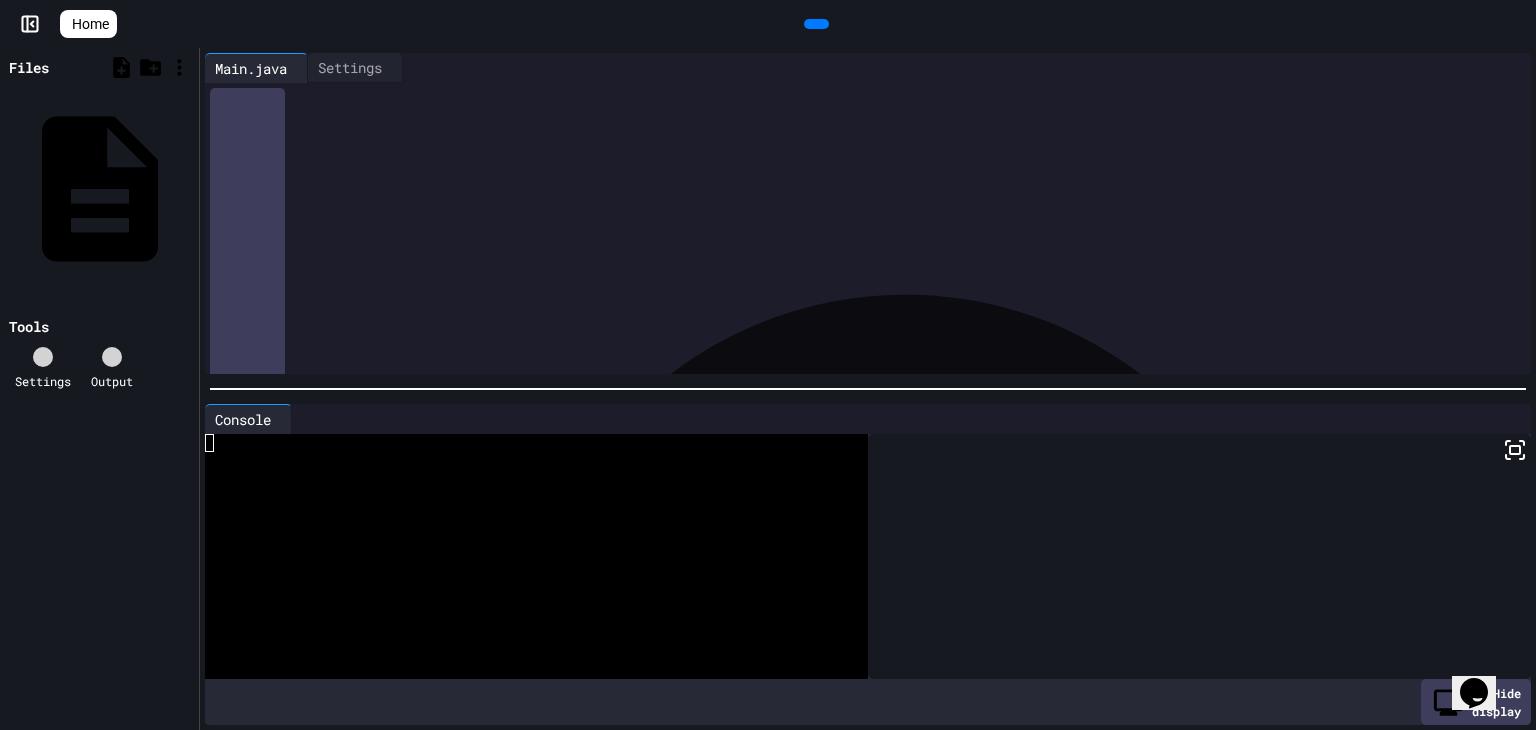 click 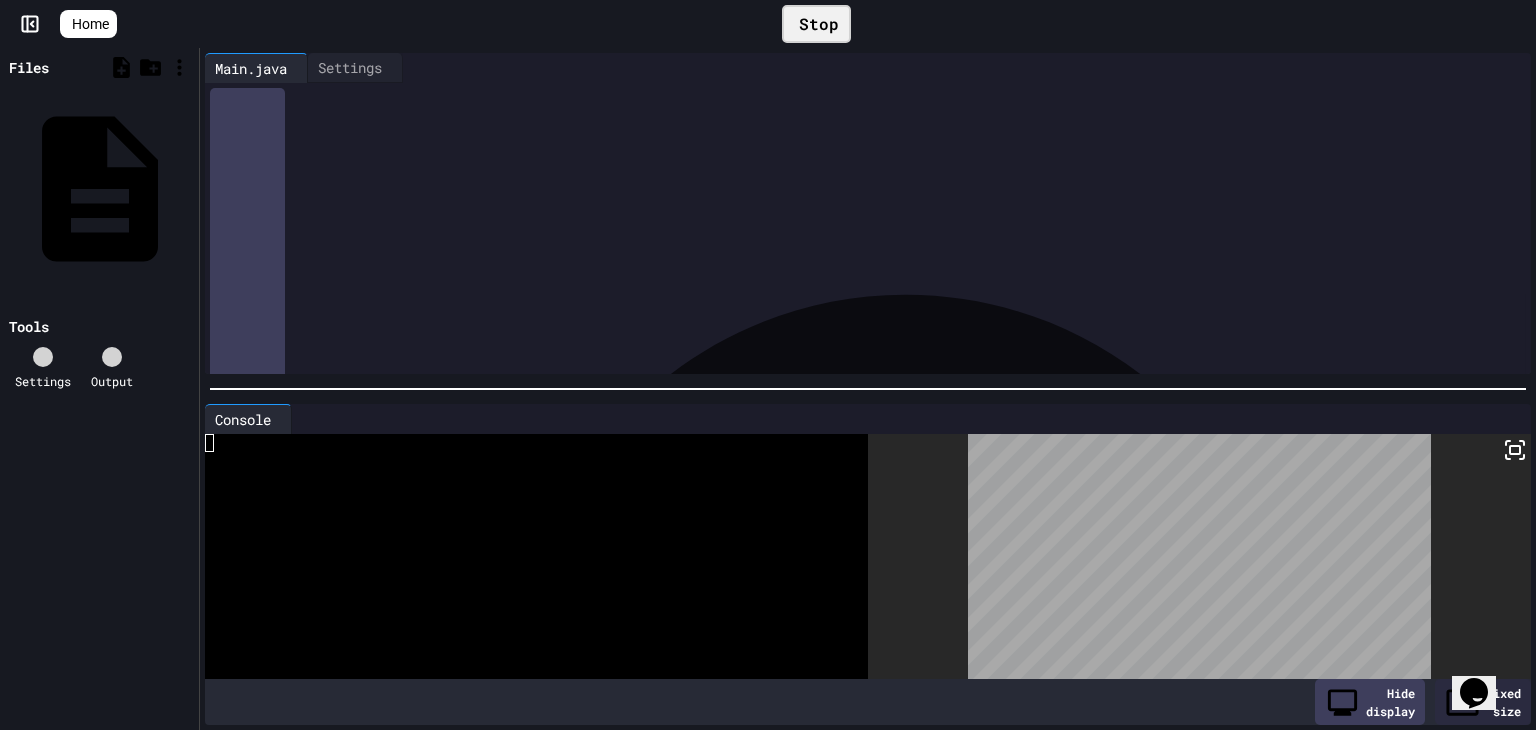 click 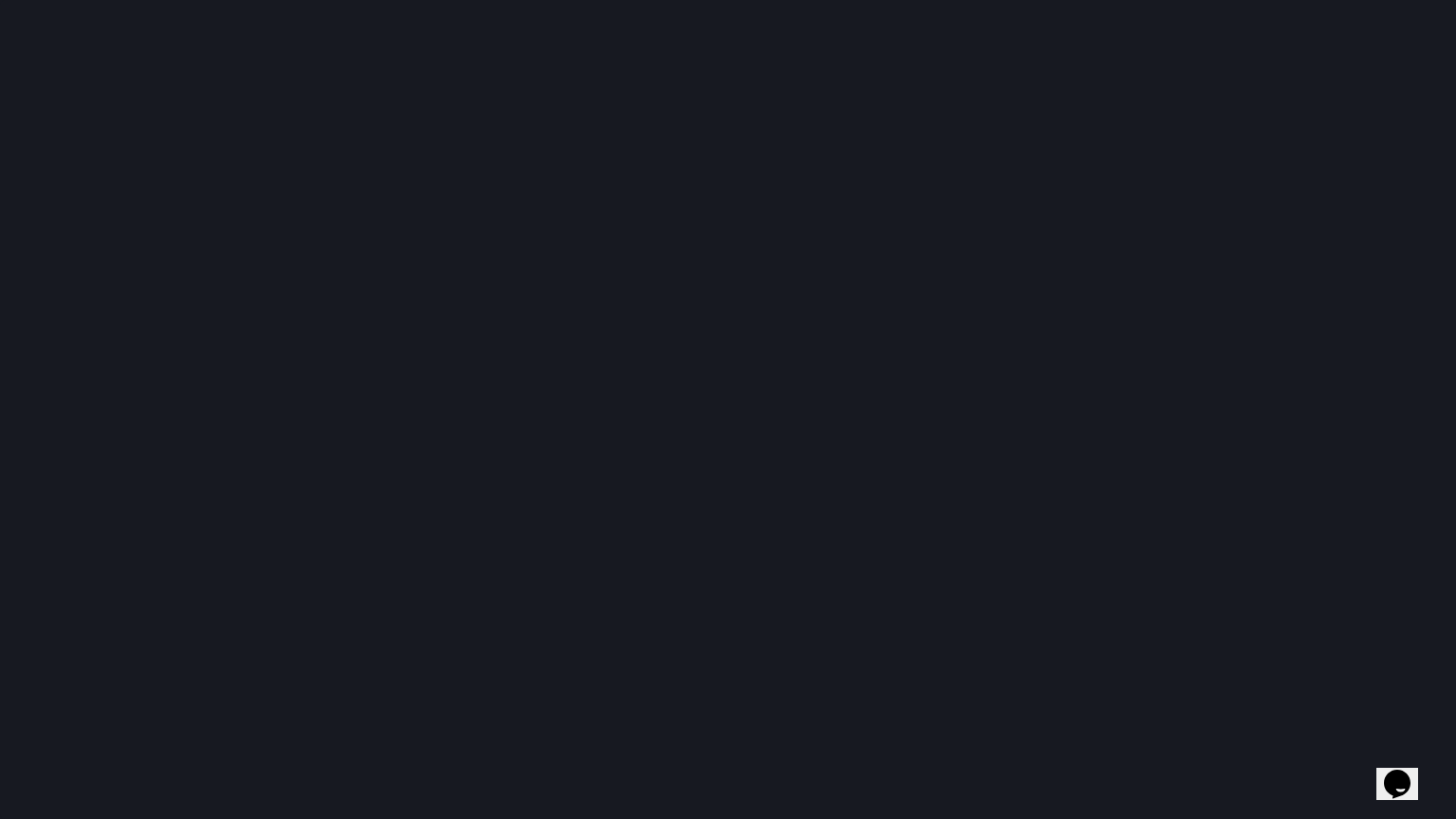 click at bounding box center (728, 410) 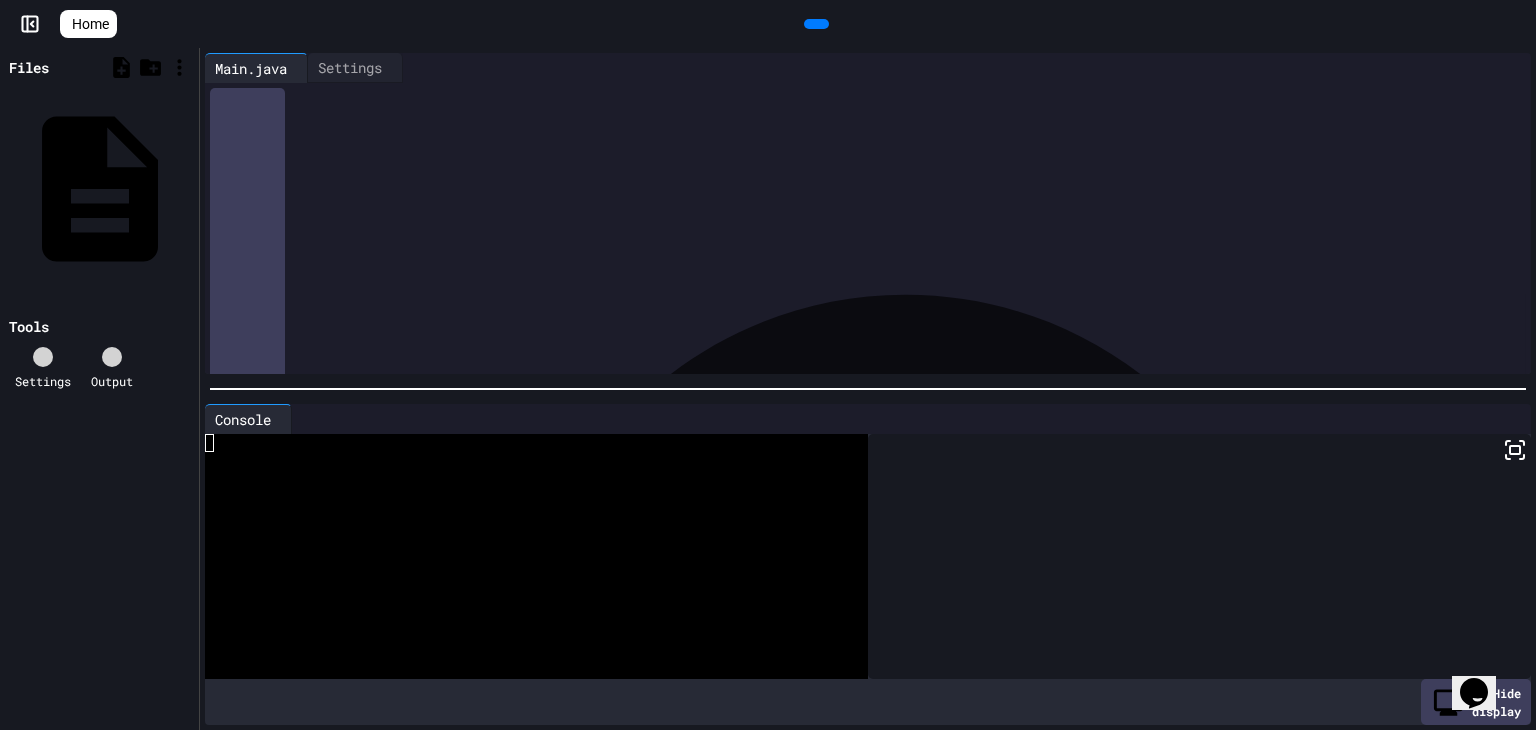 click on "*" at bounding box center [376, 278] 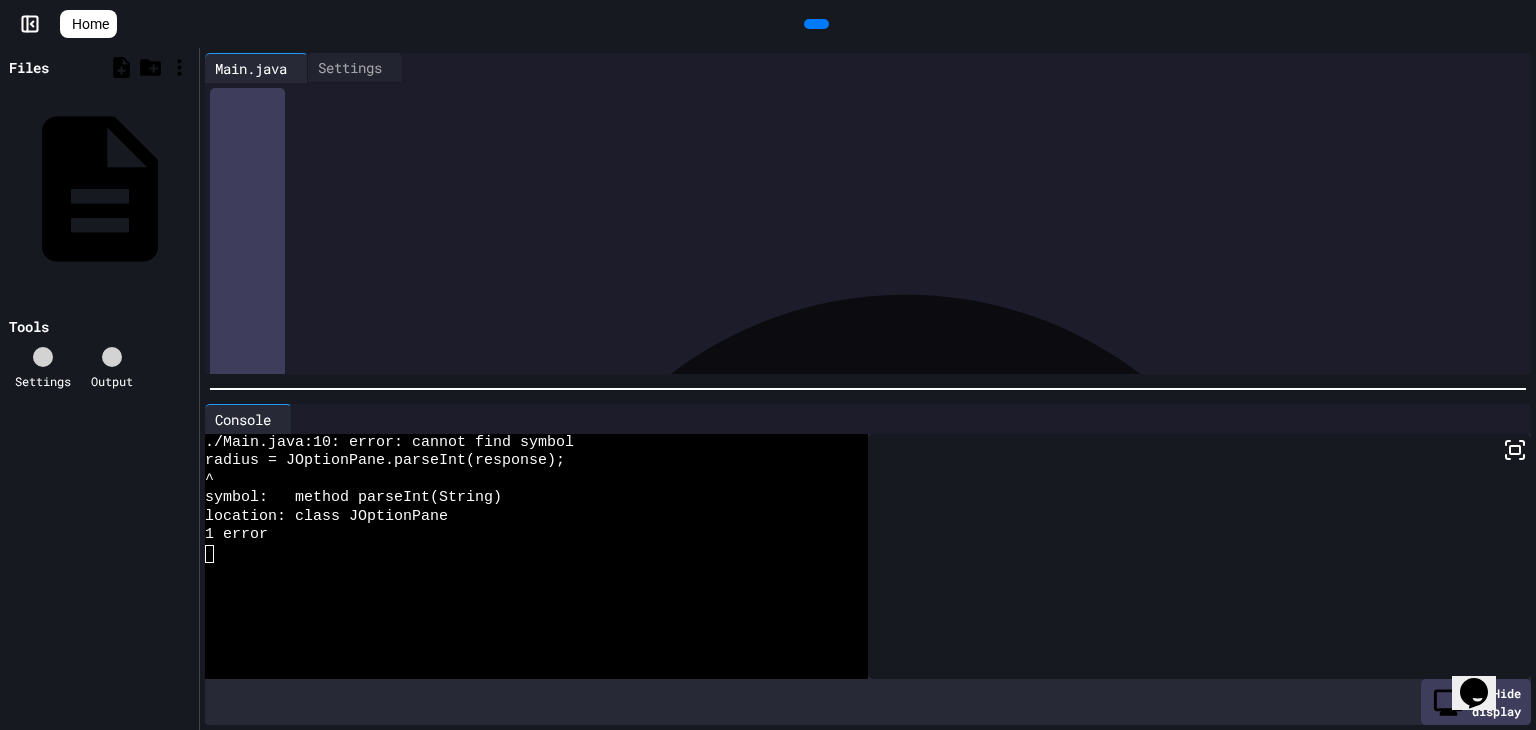 click on "*" at bounding box center [396, 278] 